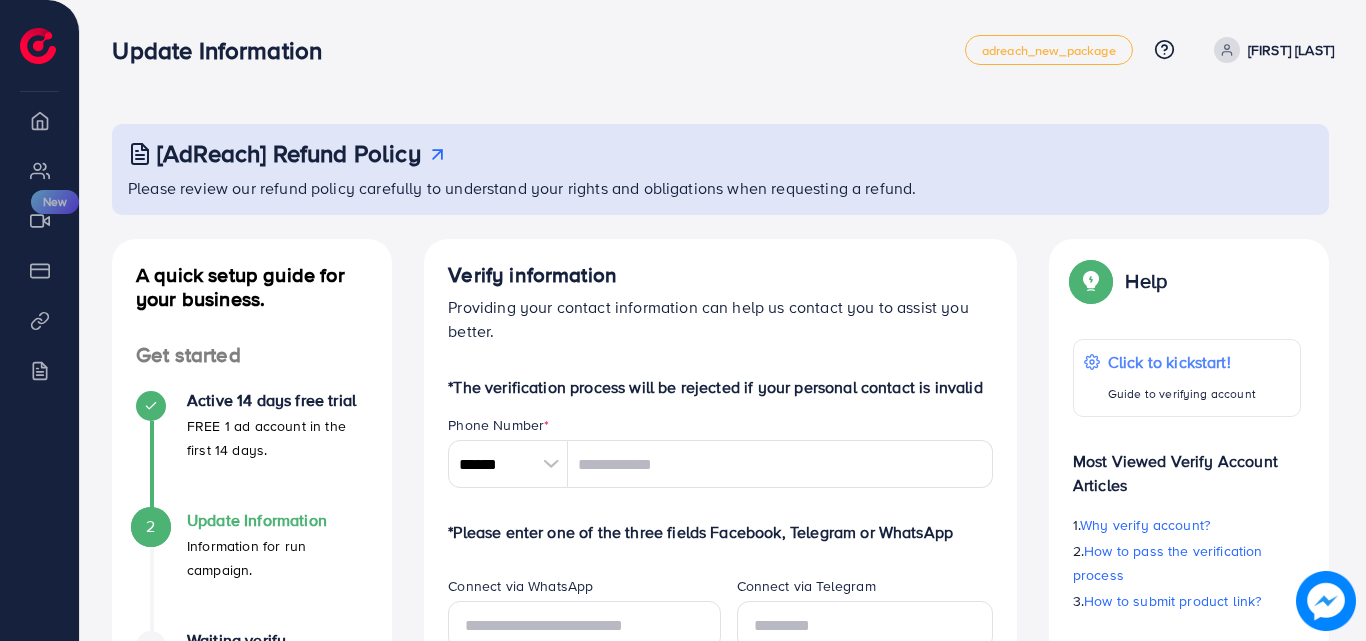 scroll, scrollTop: 0, scrollLeft: 0, axis: both 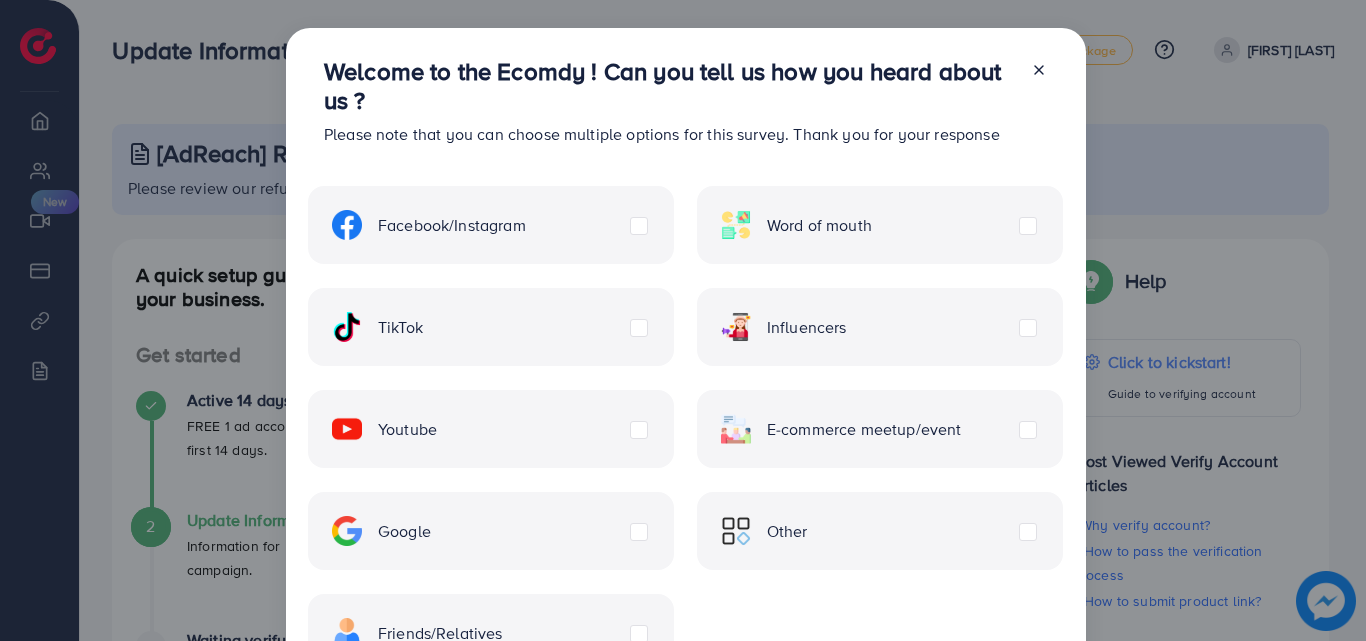 drag, startPoint x: 1027, startPoint y: 82, endPoint x: 1043, endPoint y: 72, distance: 18.867962 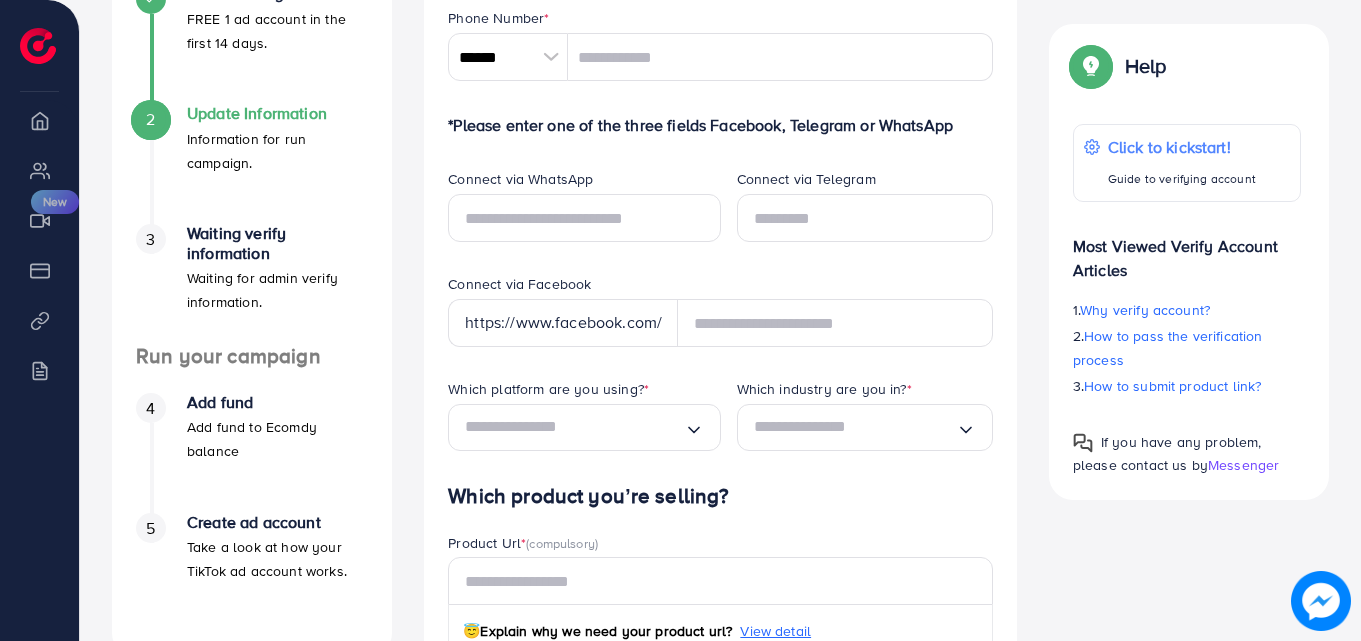scroll, scrollTop: 406, scrollLeft: 0, axis: vertical 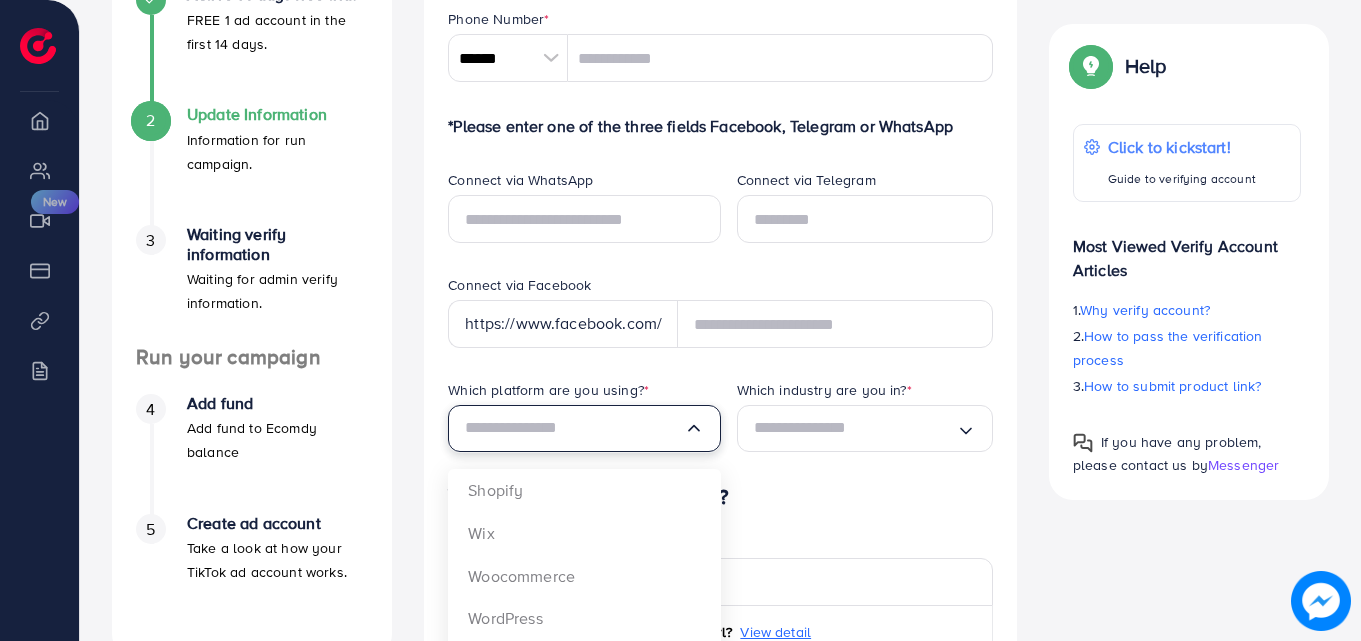 click on "Loading..." at bounding box center (584, 428) 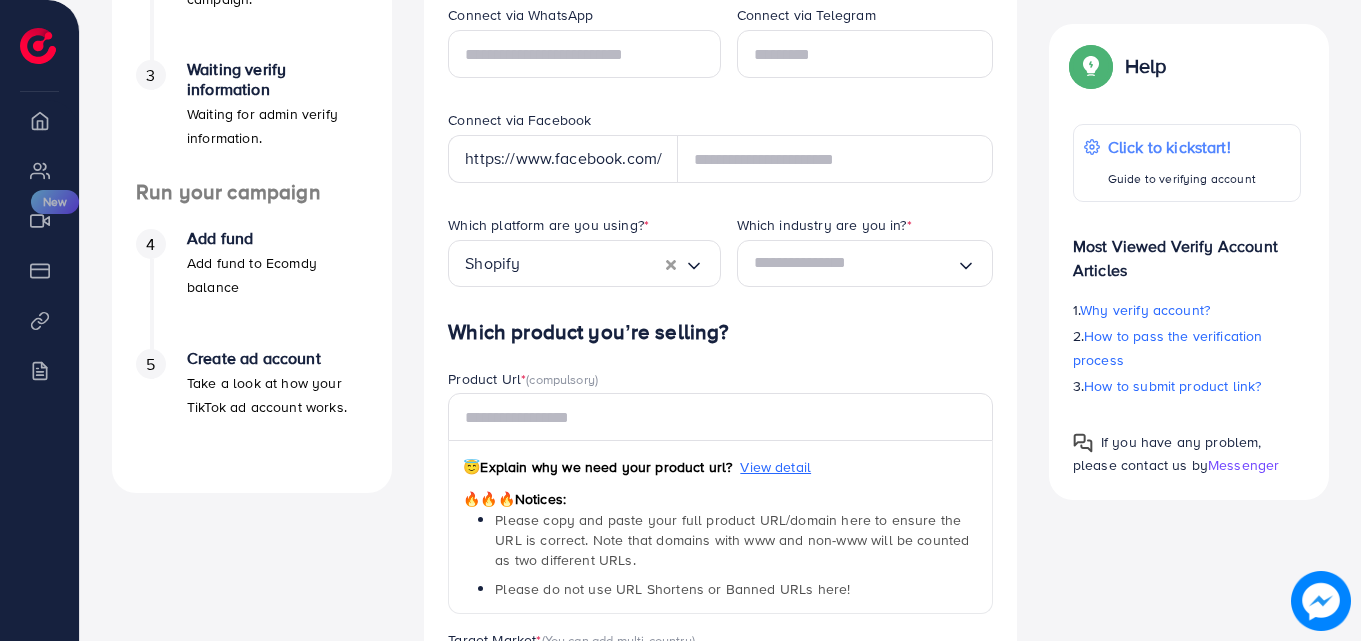 scroll, scrollTop: 572, scrollLeft: 0, axis: vertical 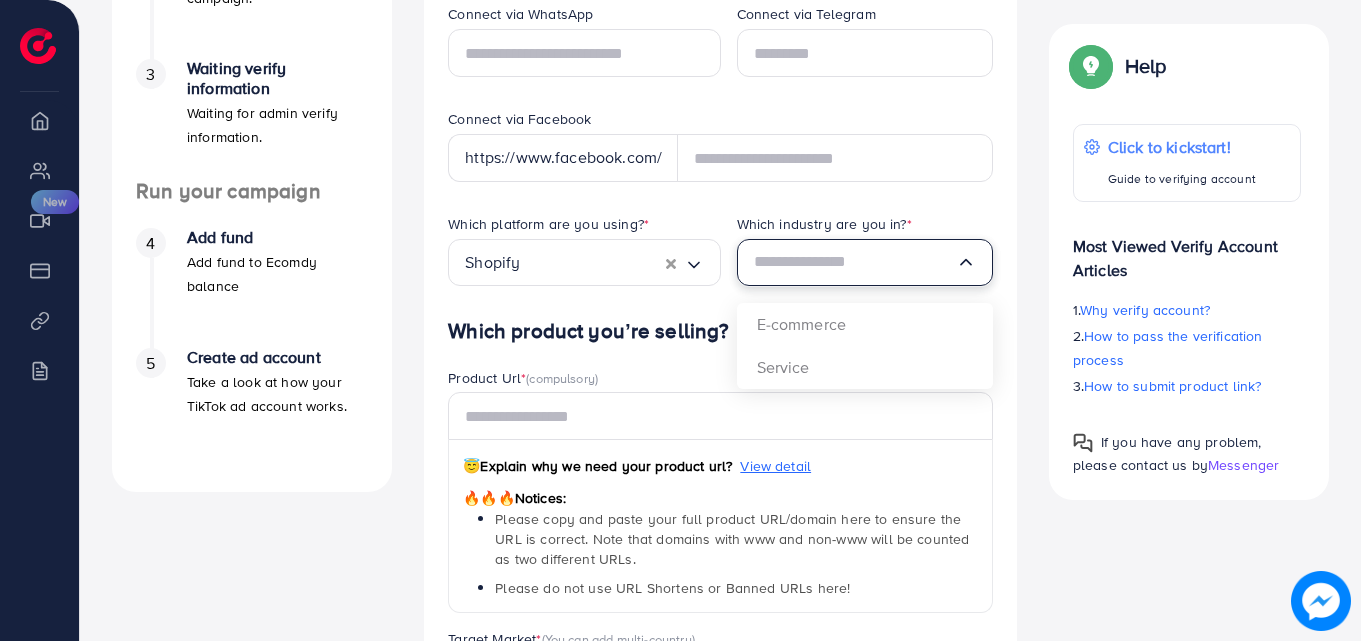 click at bounding box center (855, 262) 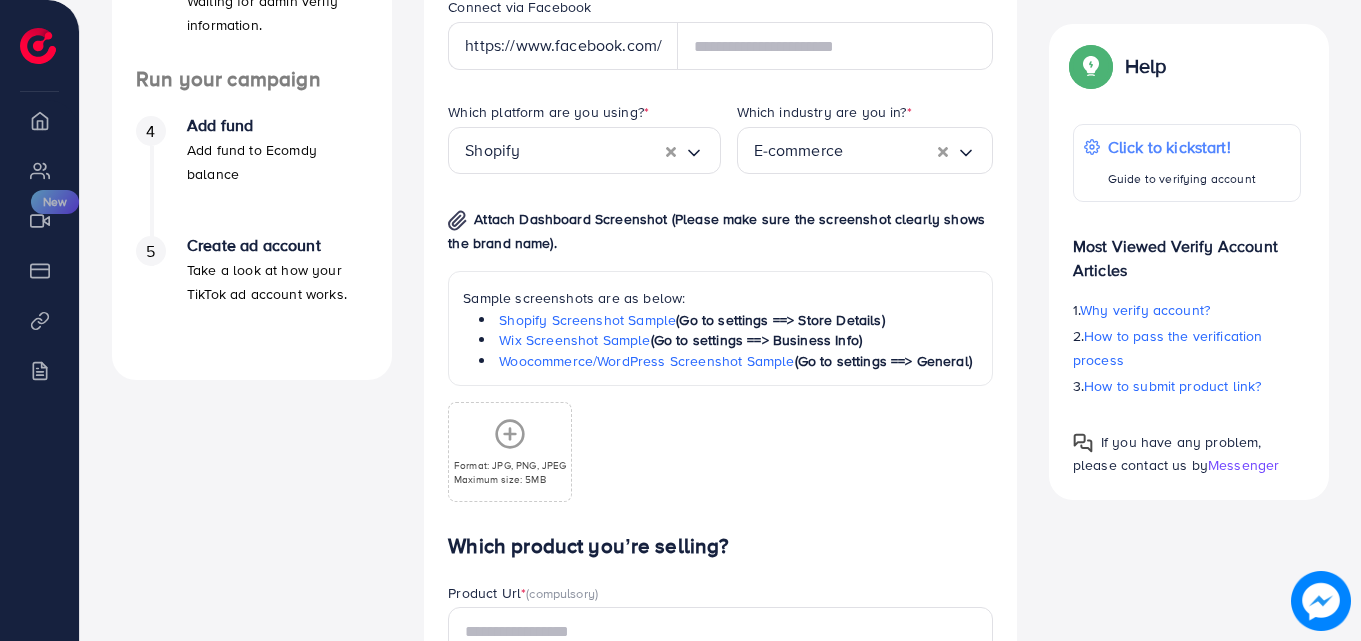 scroll, scrollTop: 683, scrollLeft: 0, axis: vertical 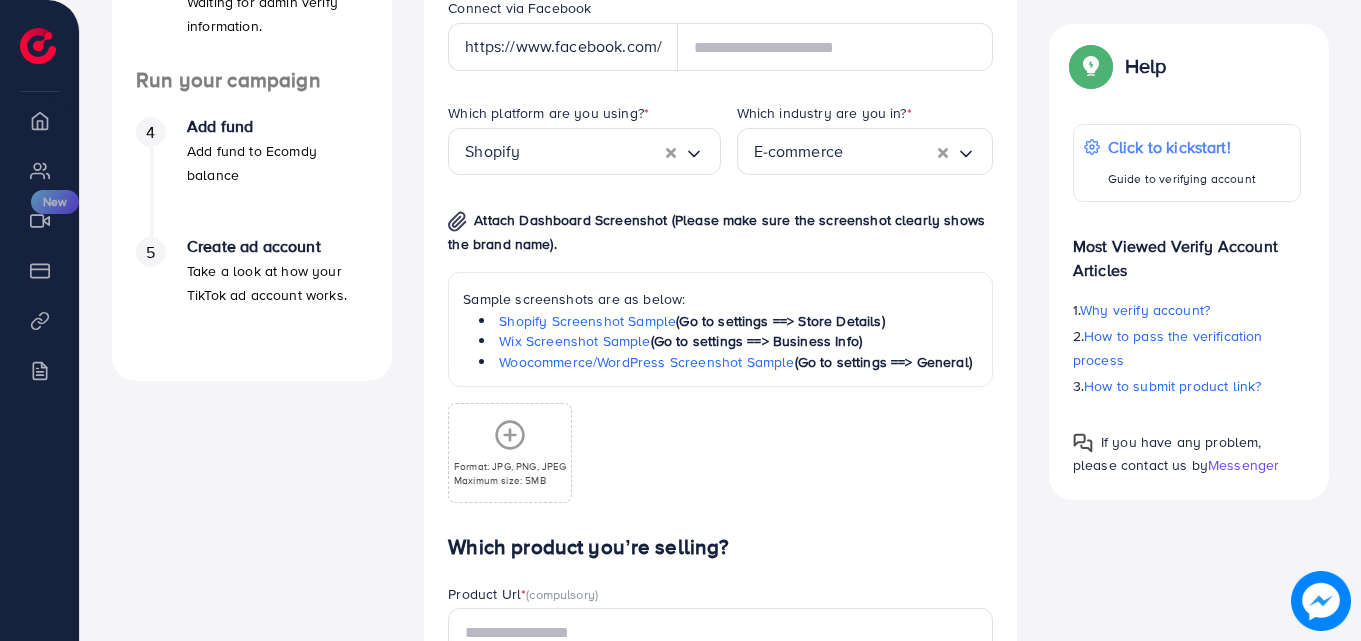click on "Format: JPG, PNG, JPEG   Maximum size: 5MB" at bounding box center [510, 453] 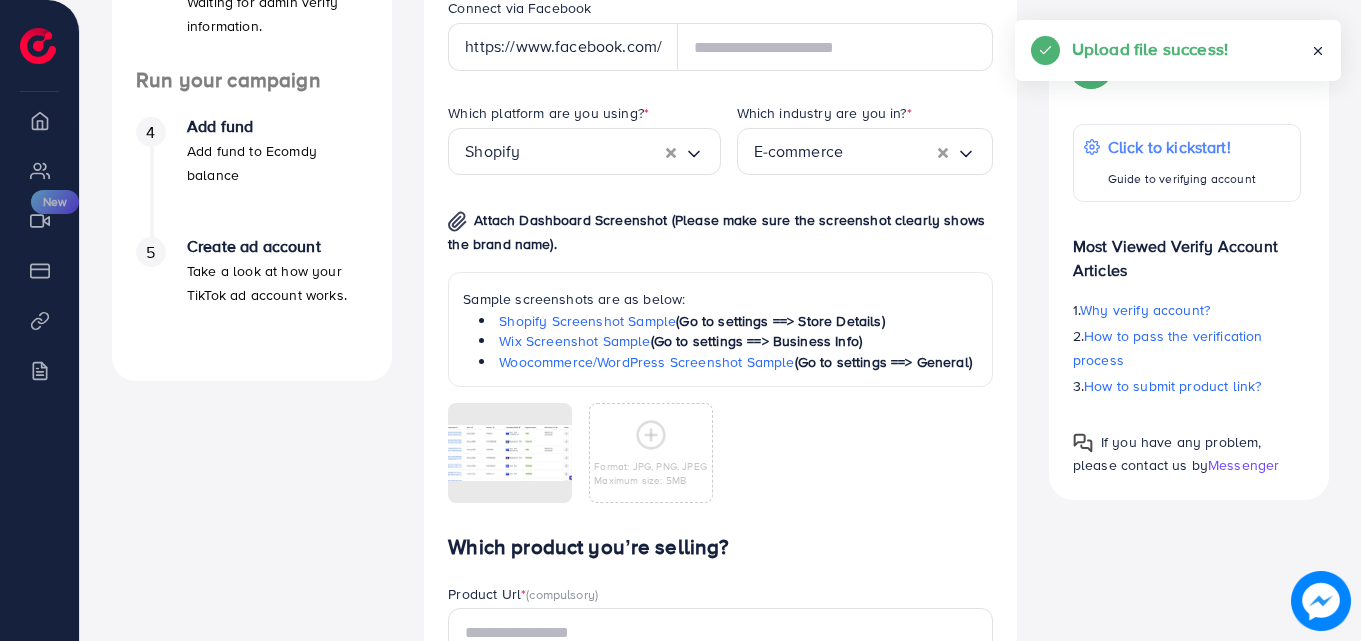 click 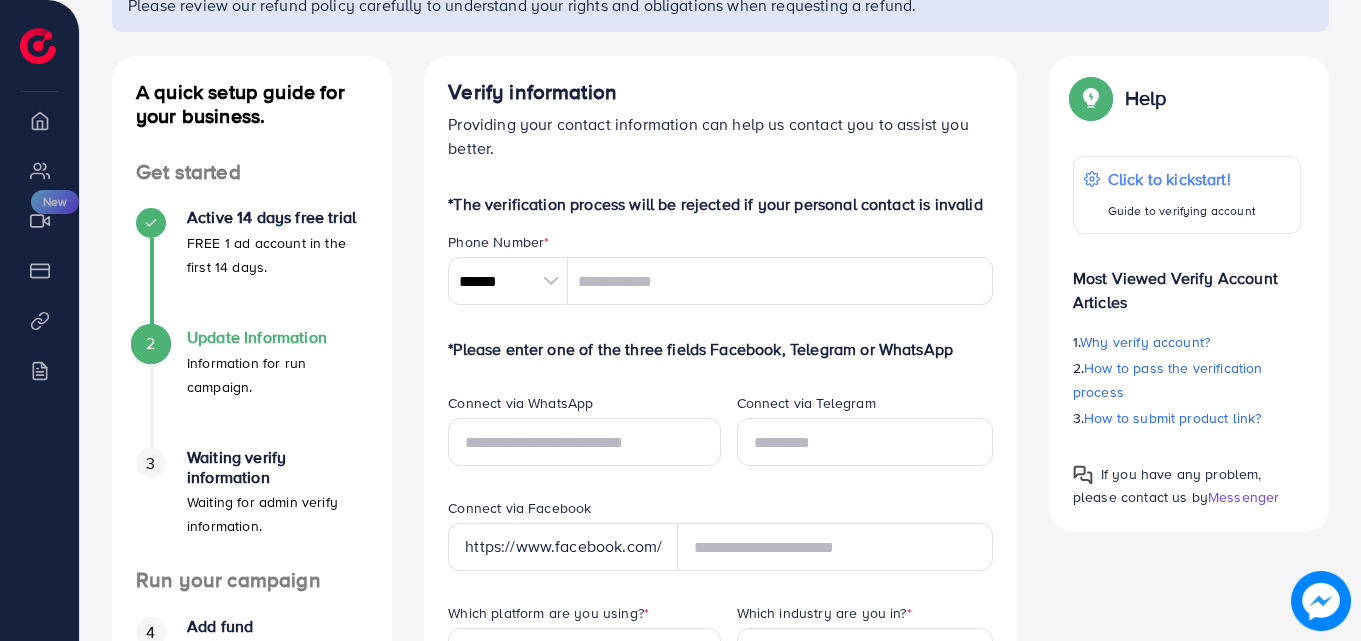 scroll, scrollTop: 200, scrollLeft: 0, axis: vertical 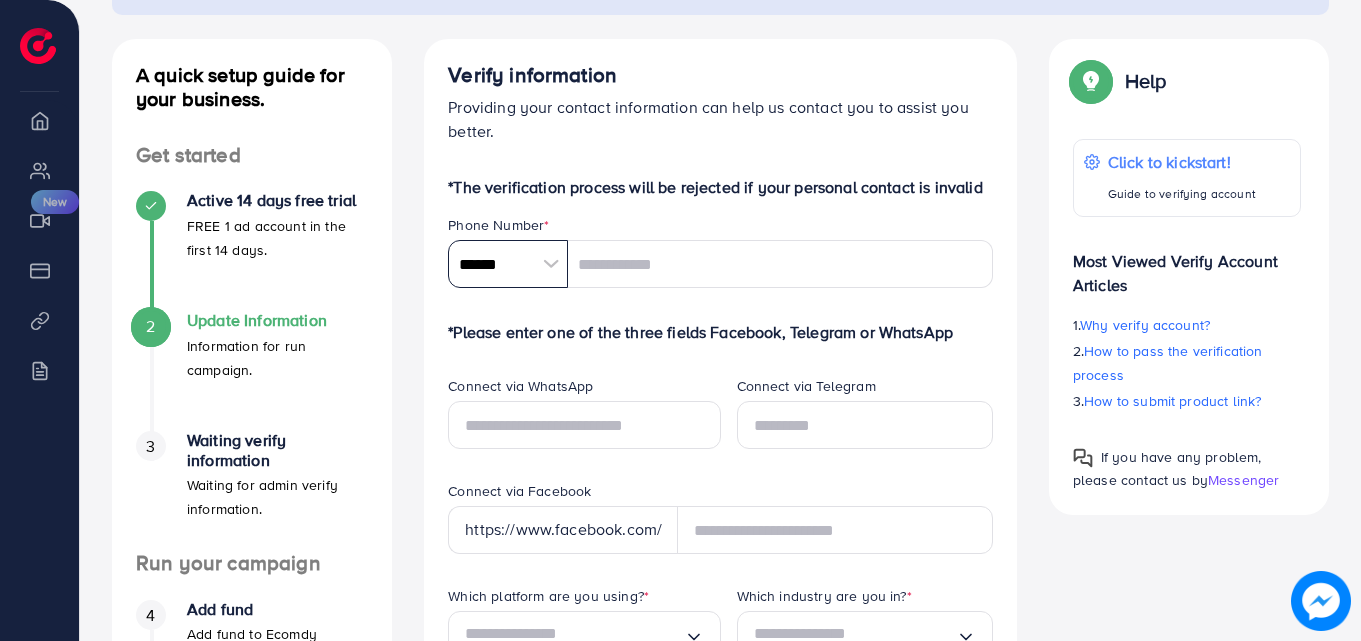 click on "******" at bounding box center (508, 264) 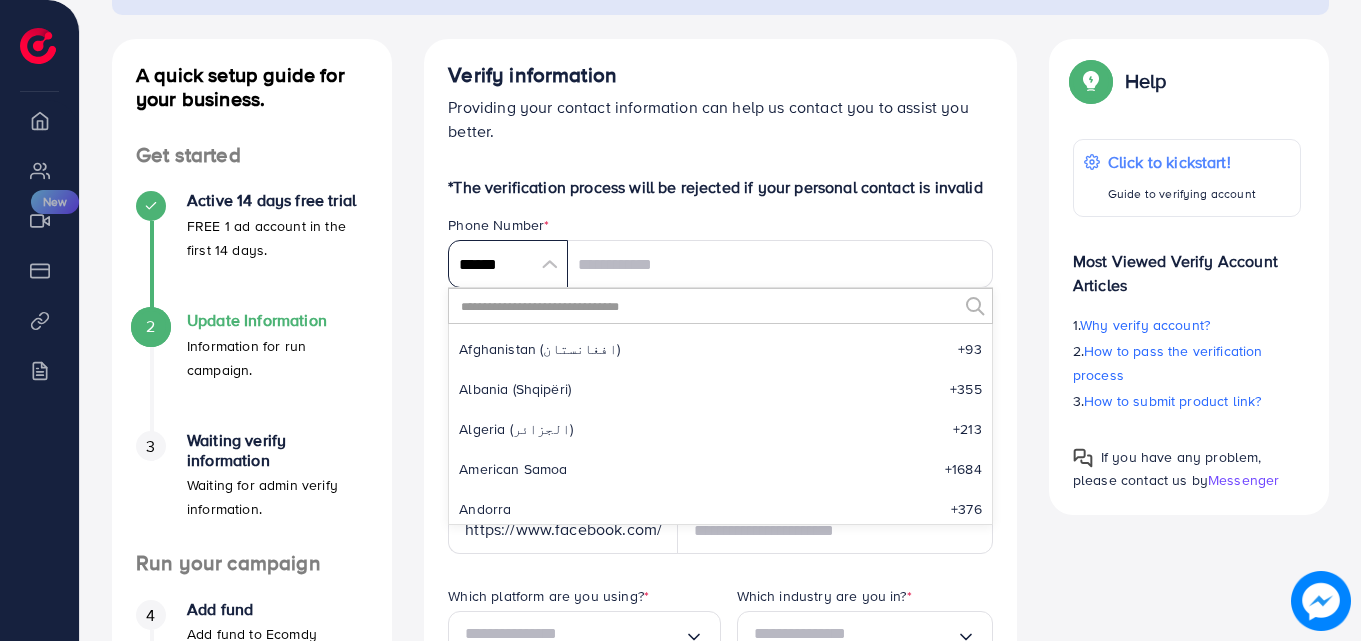 scroll, scrollTop: 9285, scrollLeft: 0, axis: vertical 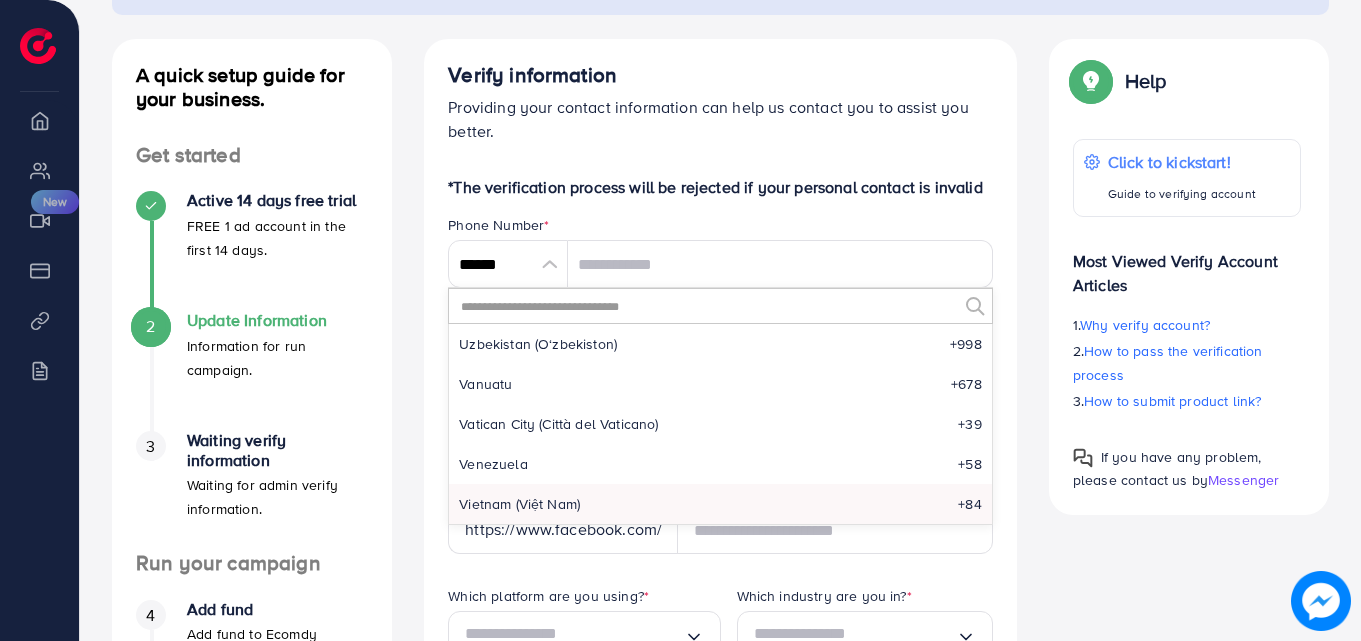 click at bounding box center (708, 306) 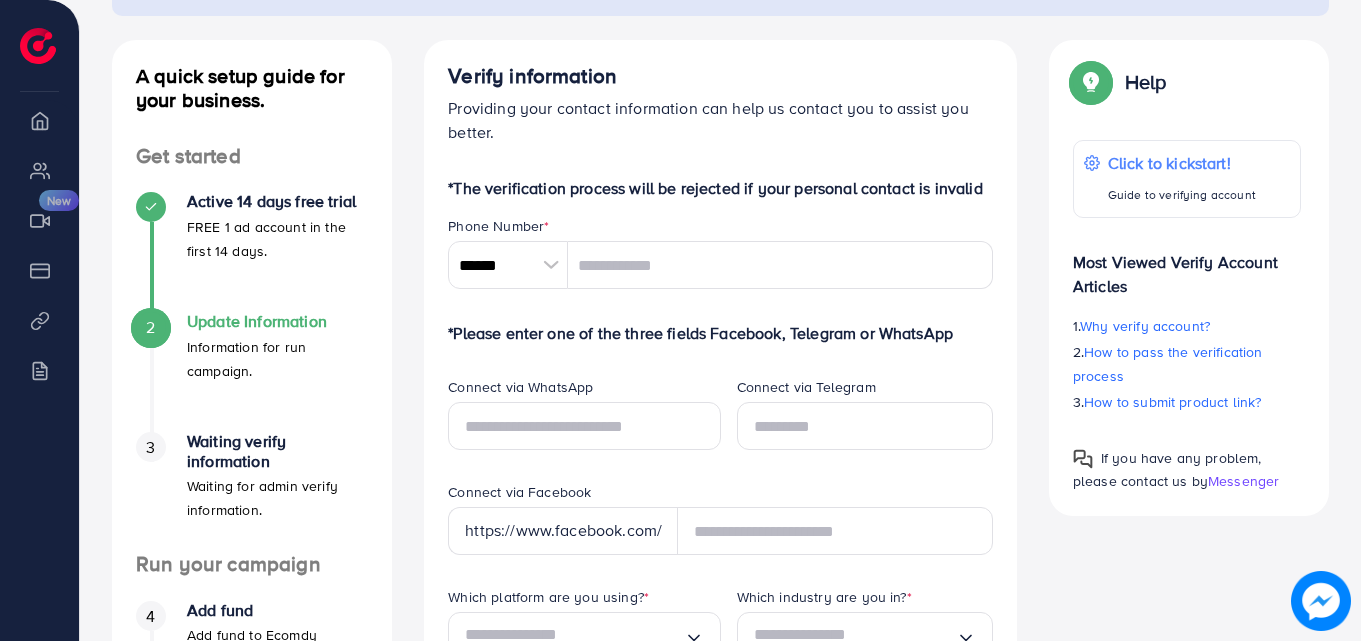 scroll, scrollTop: 200, scrollLeft: 0, axis: vertical 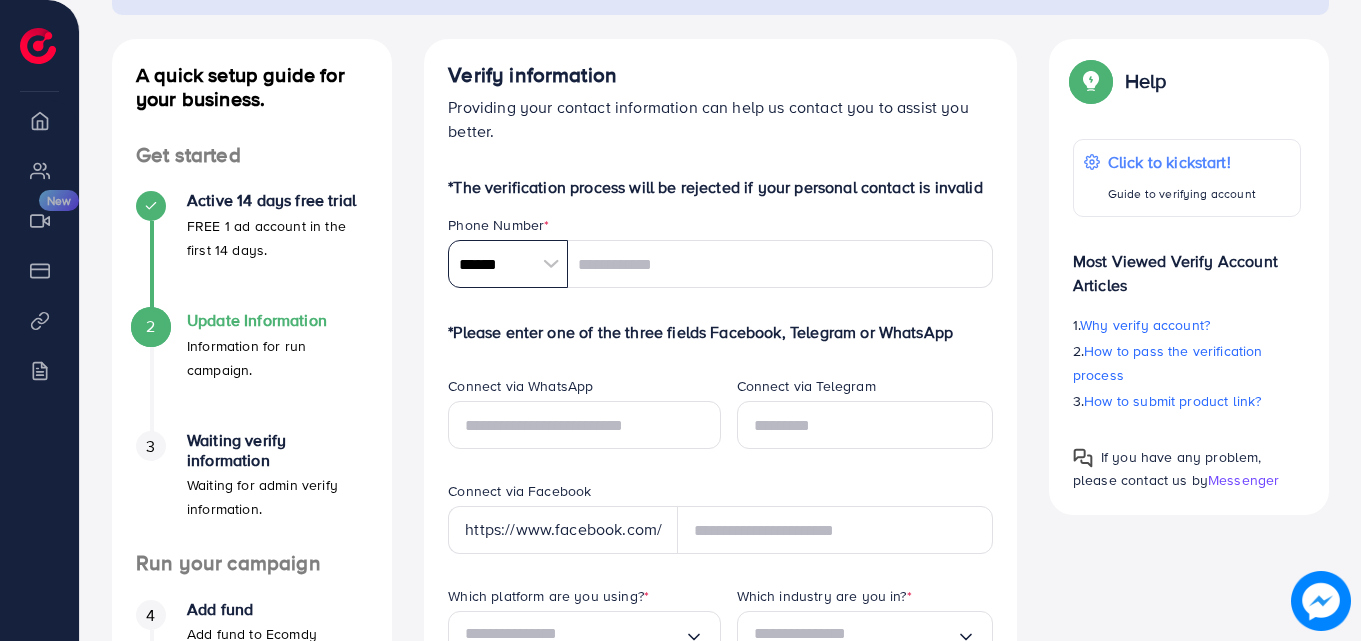 click on "******" at bounding box center (508, 264) 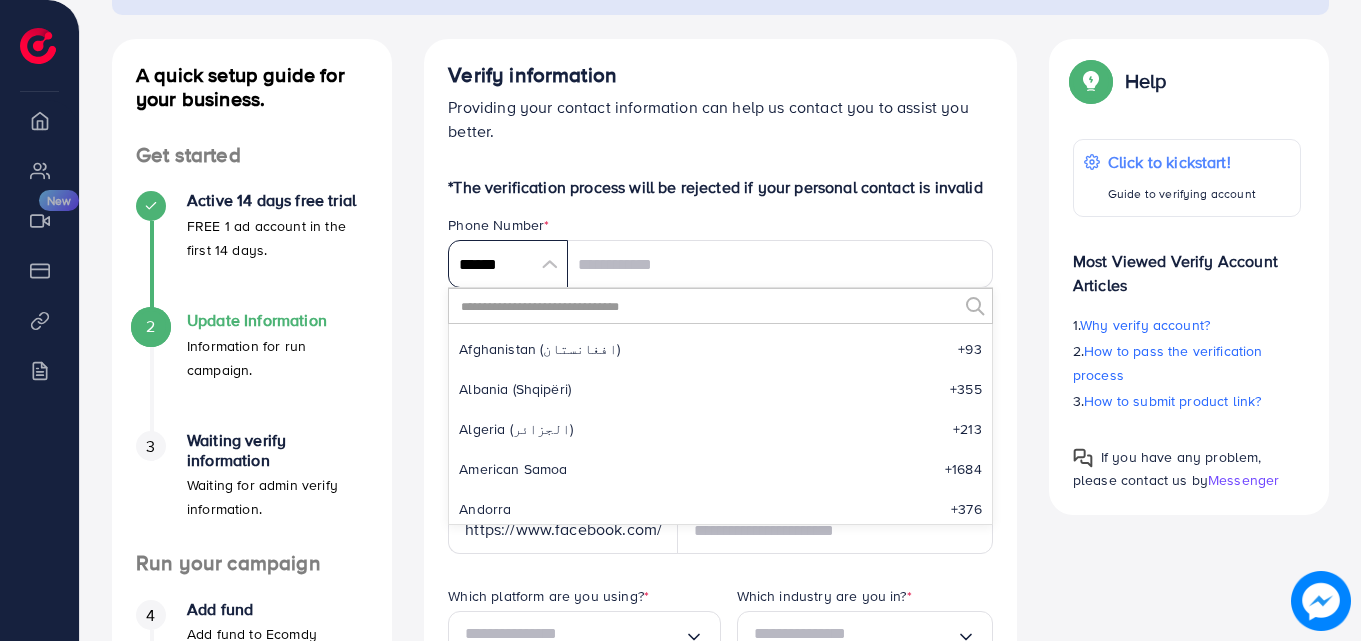scroll, scrollTop: 9285, scrollLeft: 0, axis: vertical 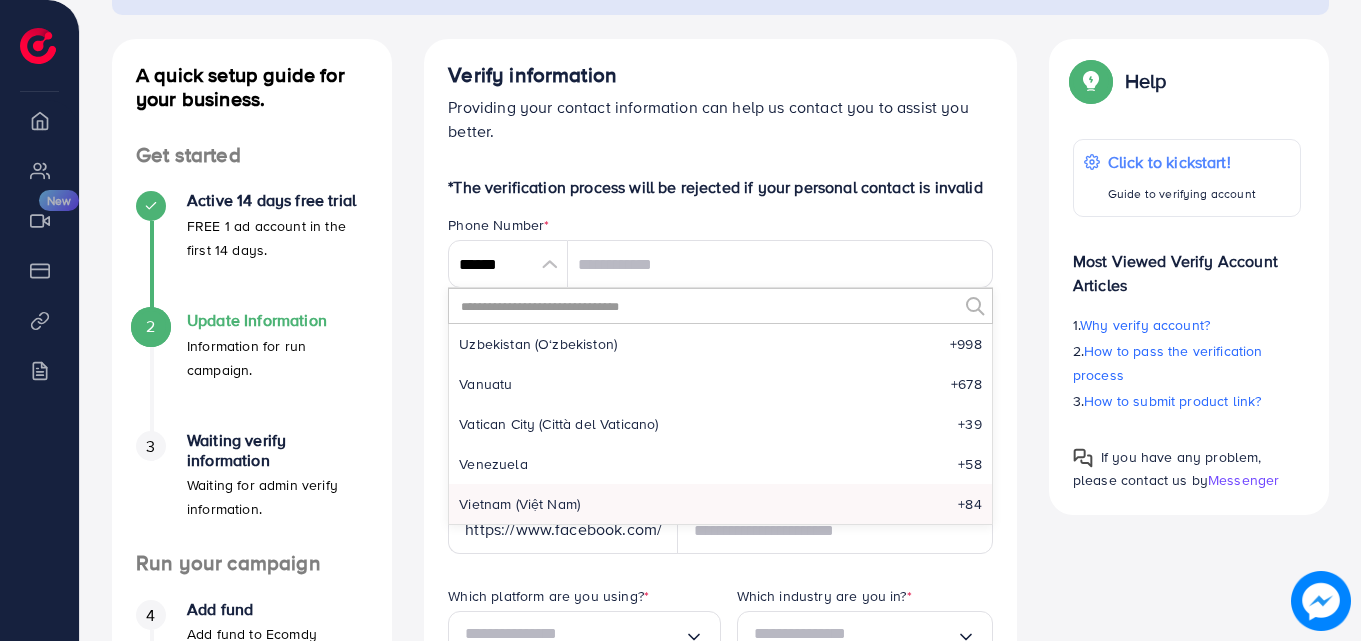 click at bounding box center (708, 306) 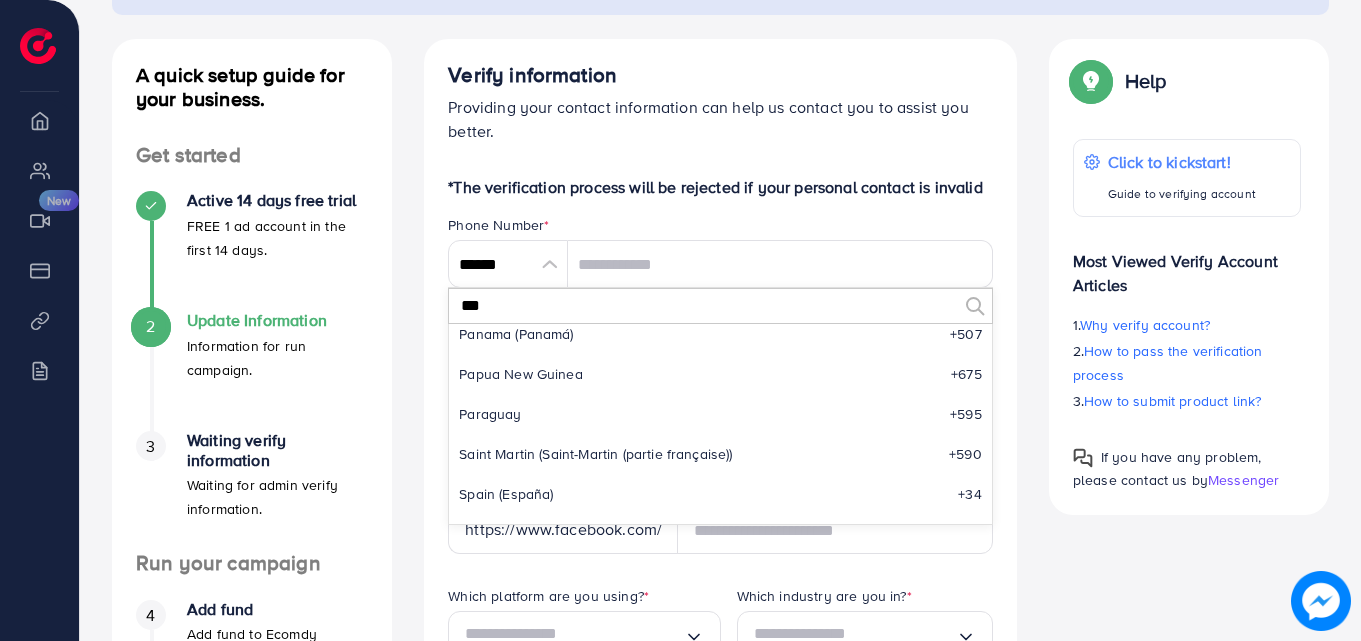scroll, scrollTop: 0, scrollLeft: 0, axis: both 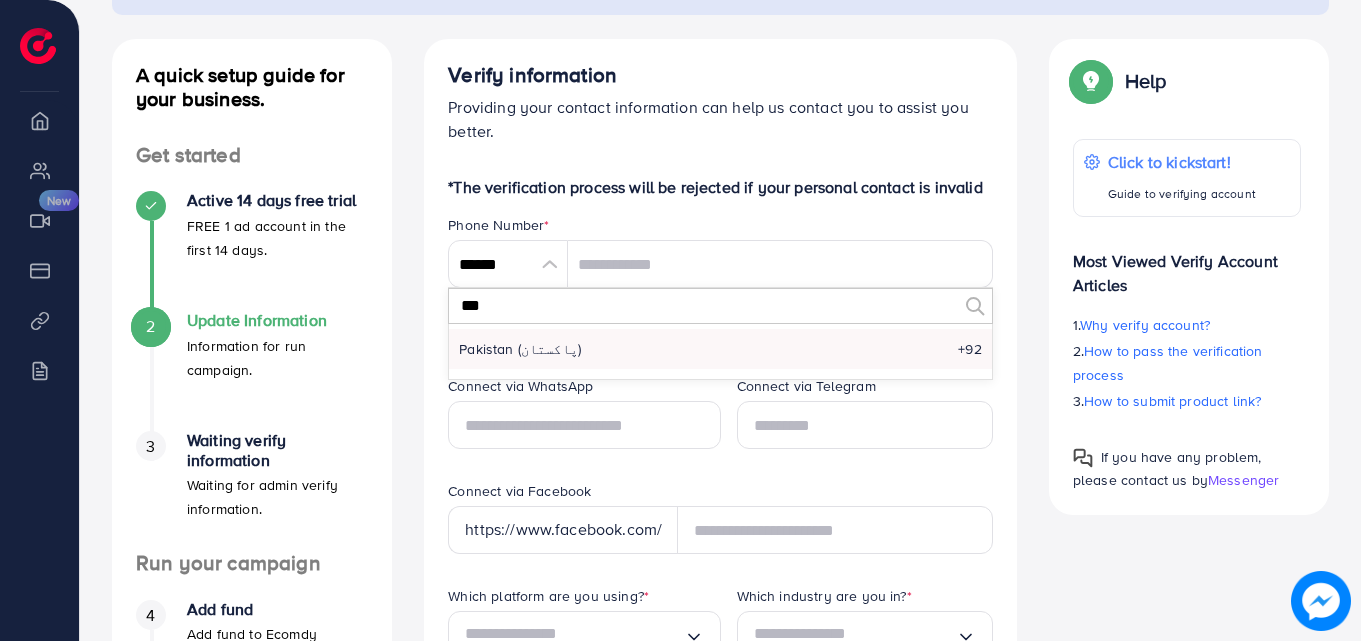 type on "***" 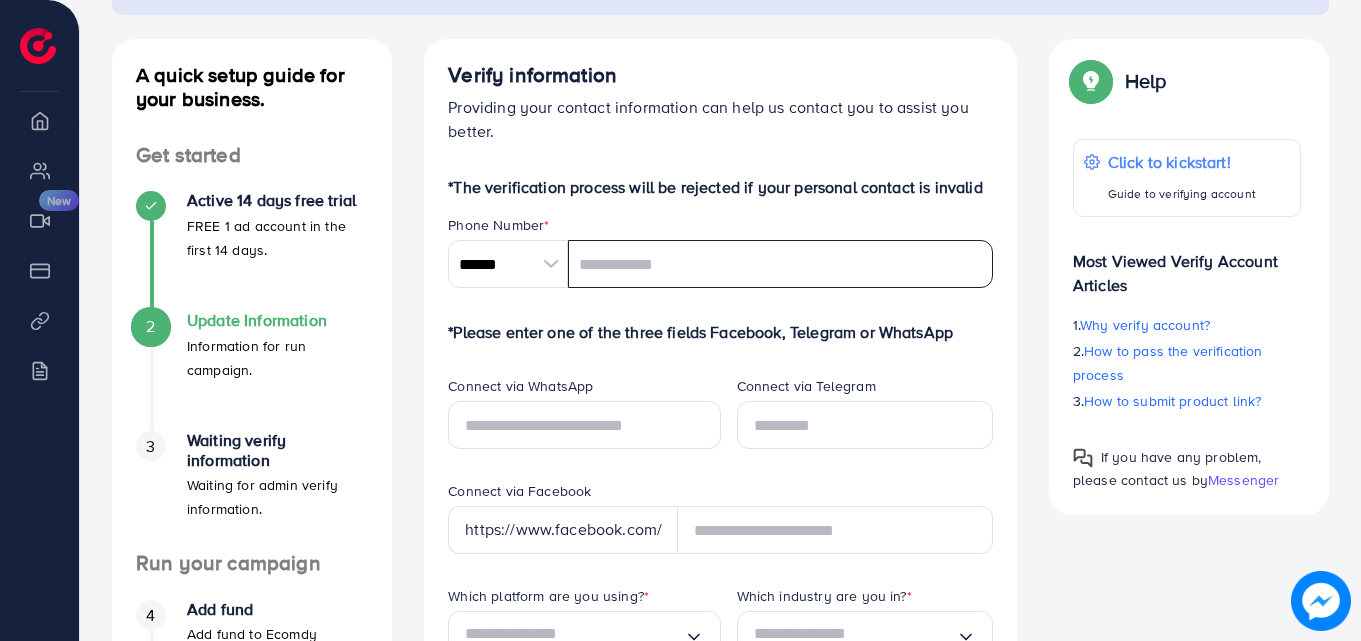 click at bounding box center [780, 264] 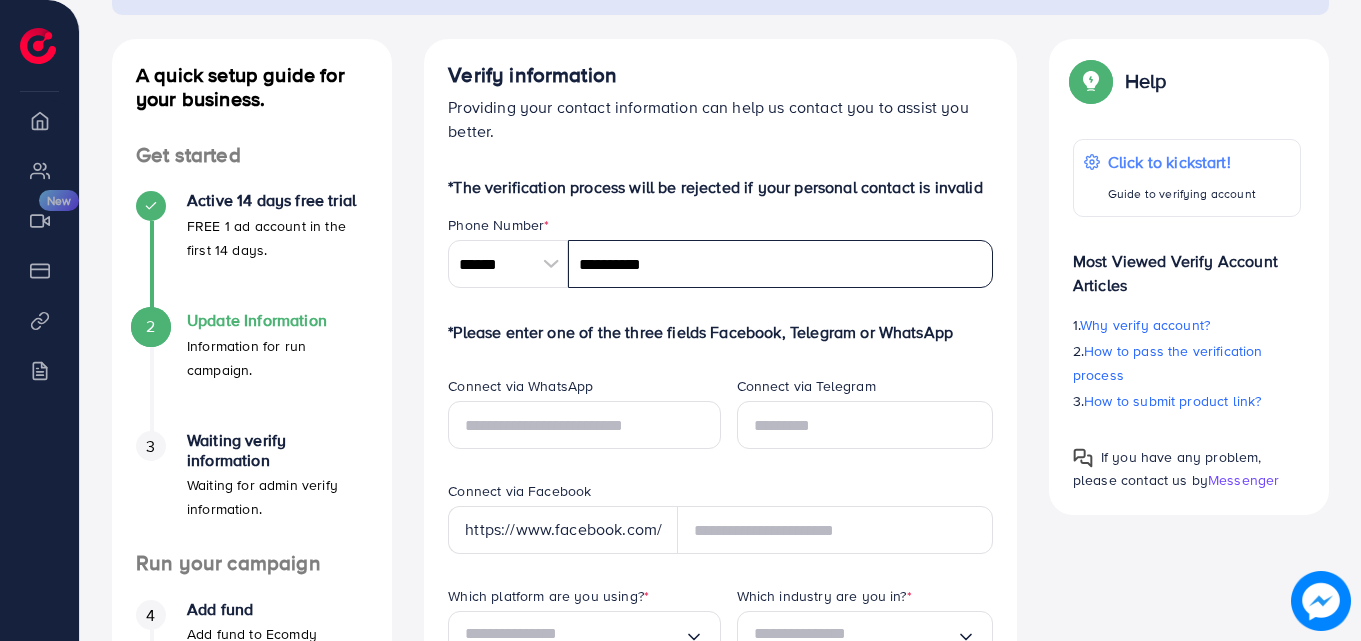 type on "**********" 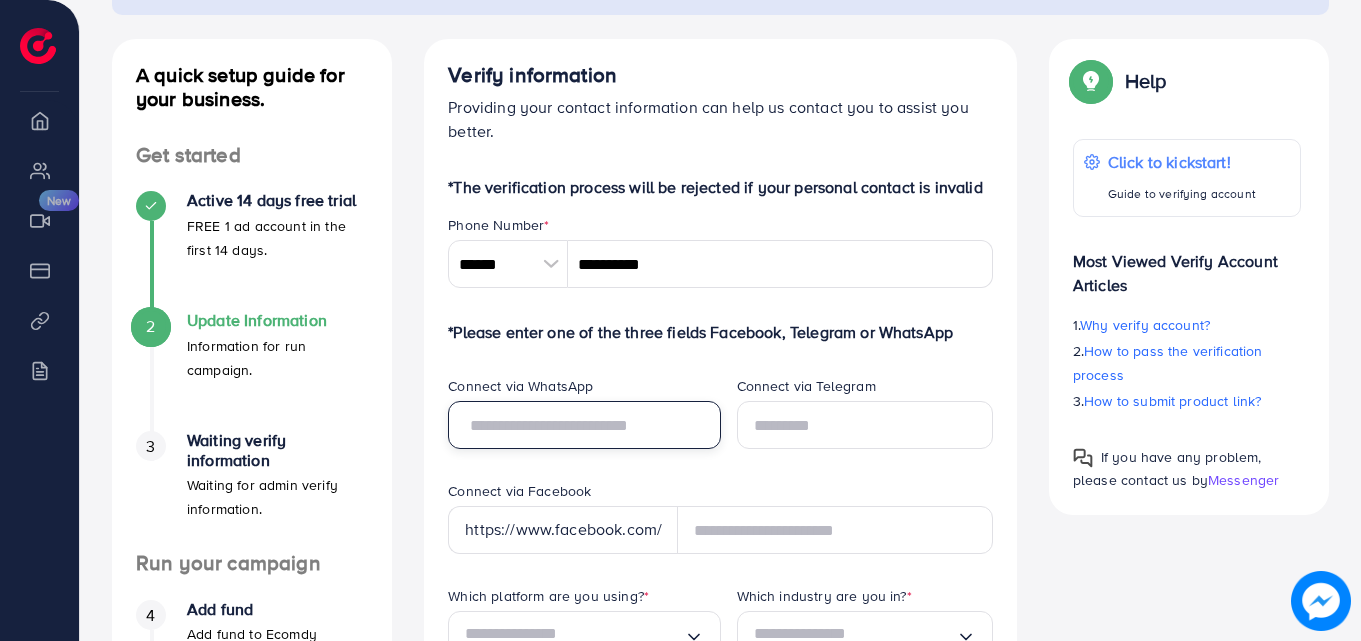 click at bounding box center [584, 425] 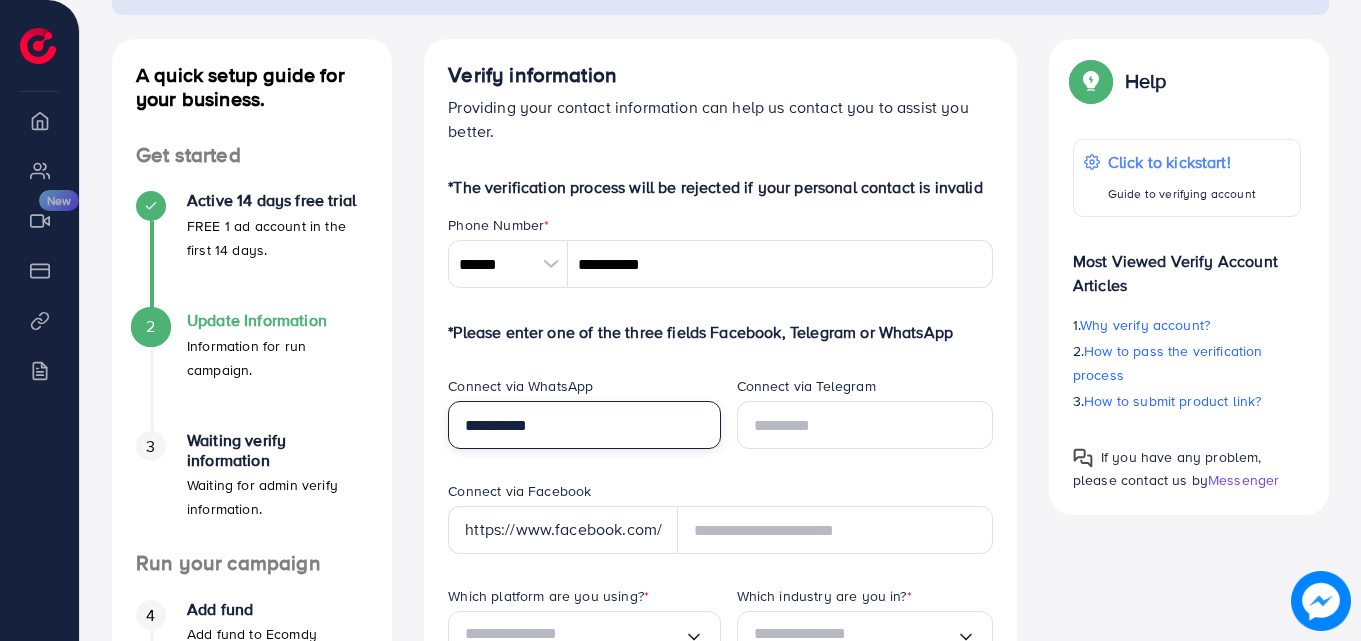 click on "**********" at bounding box center (584, 425) 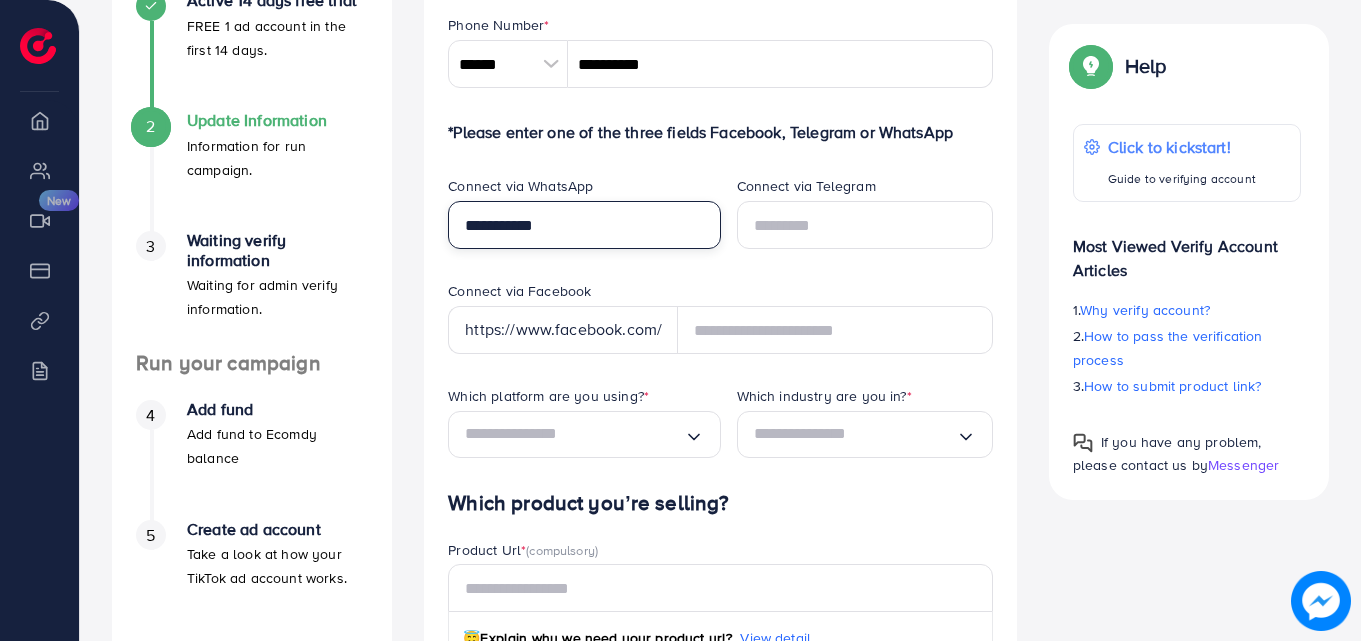 scroll, scrollTop: 500, scrollLeft: 0, axis: vertical 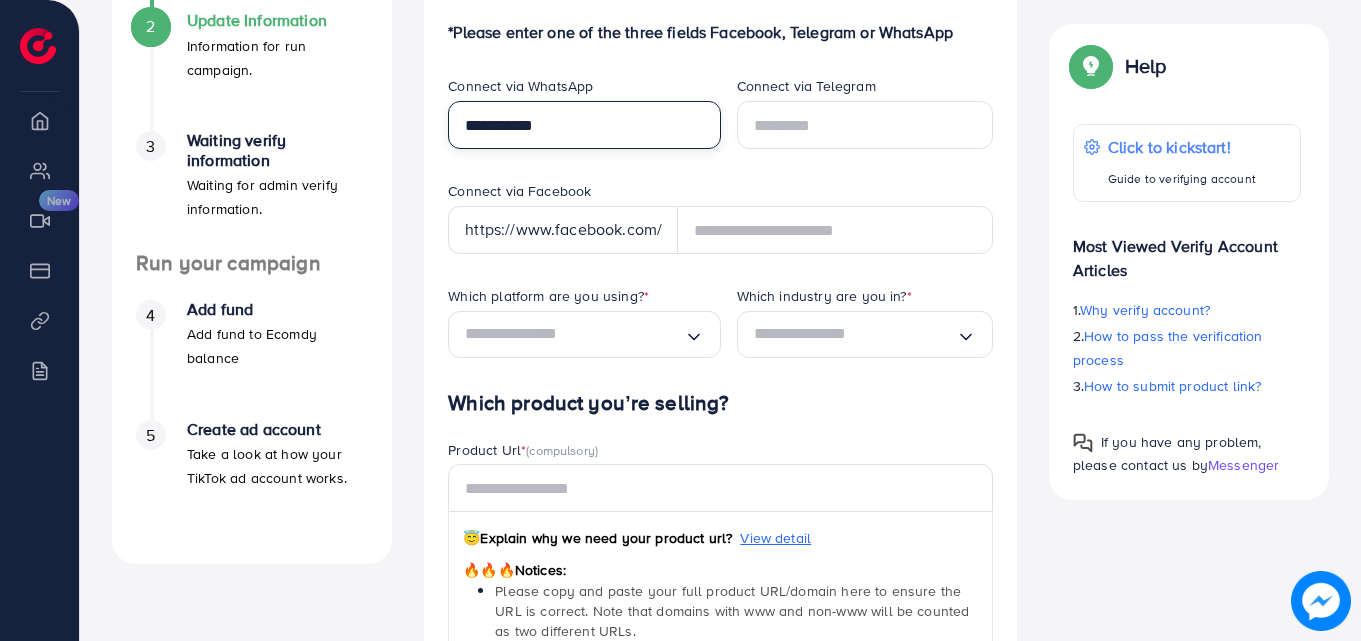 type on "**********" 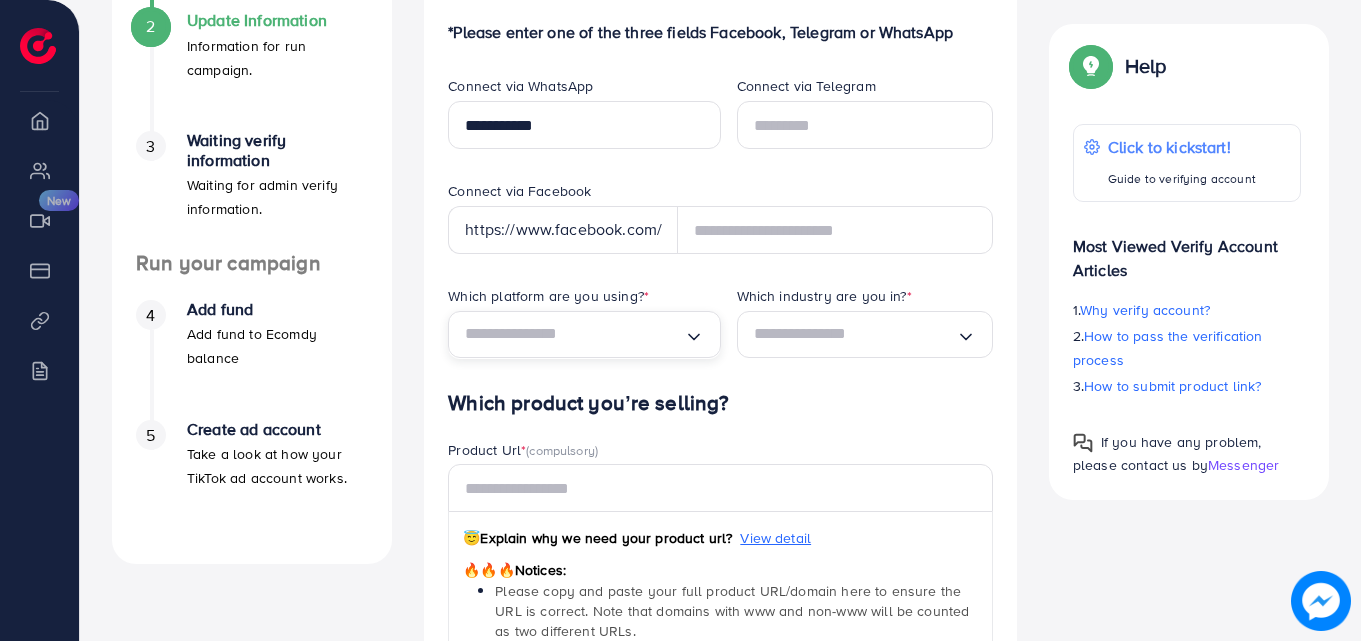 click at bounding box center [574, 334] 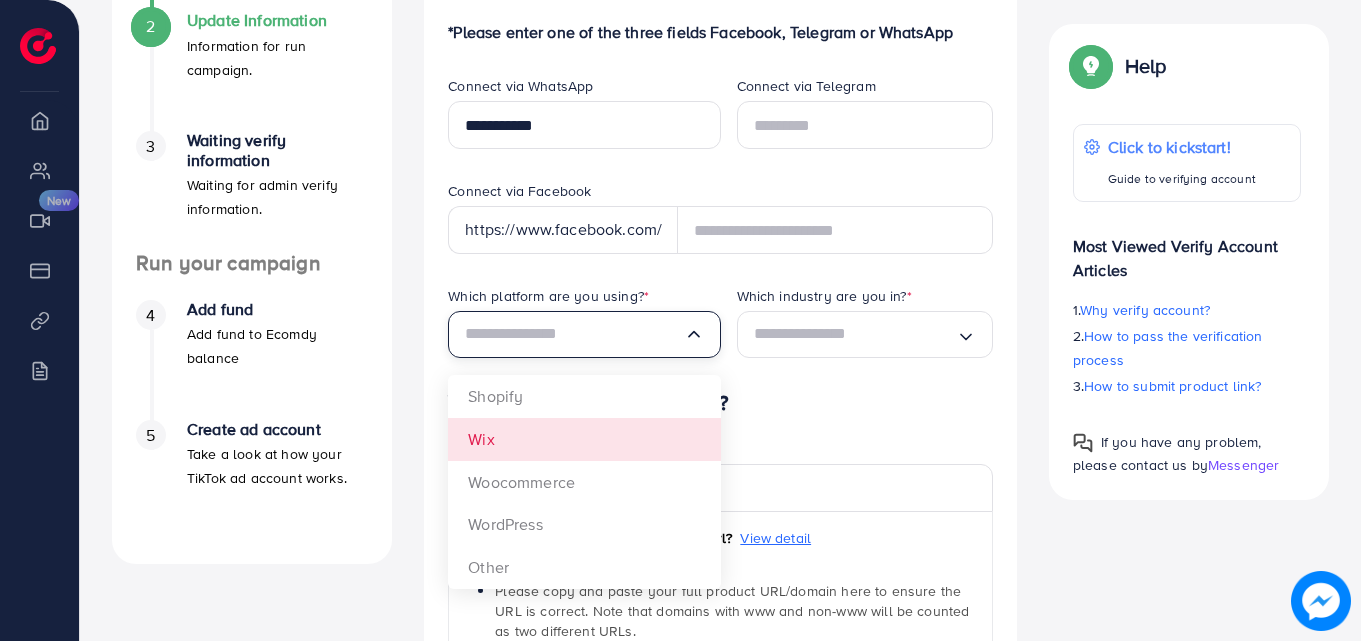 click on "Which platform are you using?  *           Loading...
Shopify
Wix
Woocommerce
WordPress
Other" at bounding box center [576, 338] 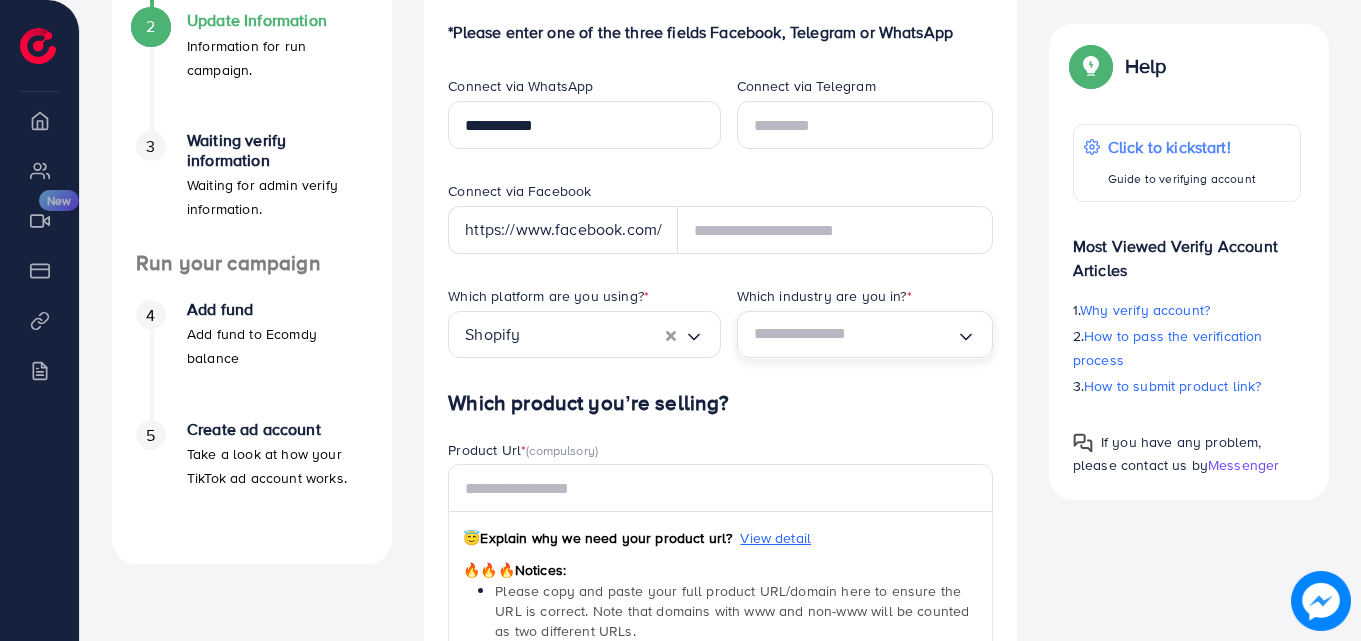 click at bounding box center [855, 334] 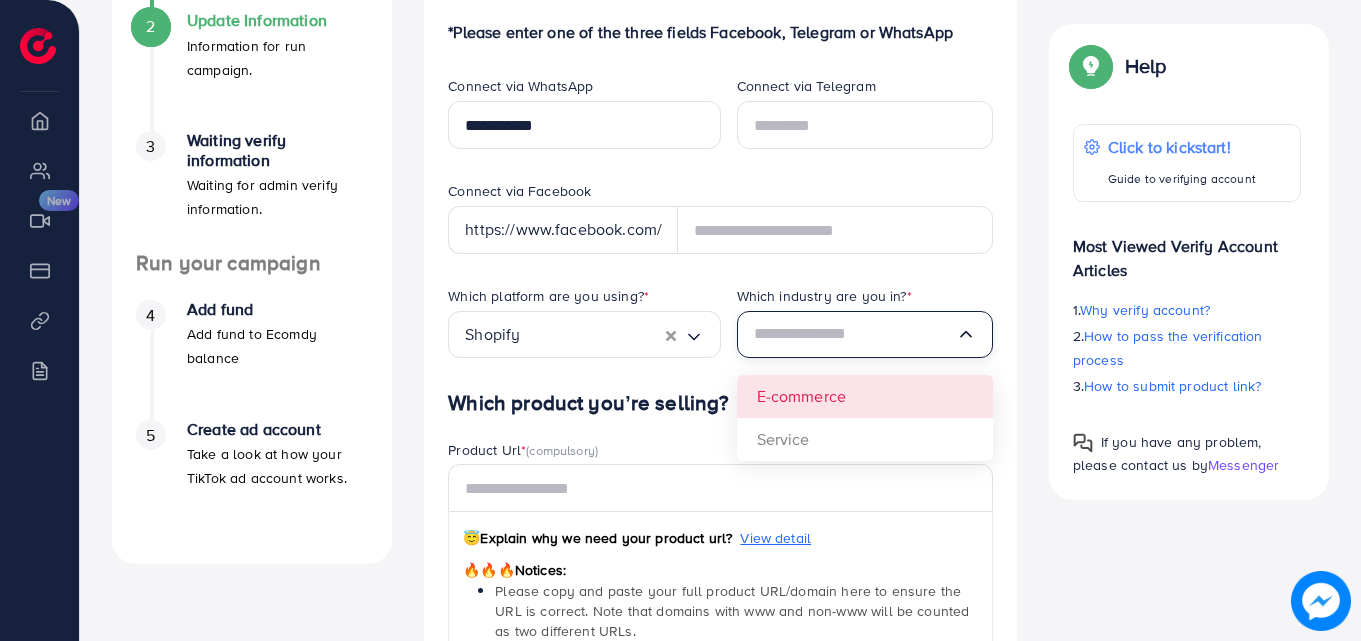 click on "Which platform are you using?  *
Shopify
Loading...      Which industry are you in?  *           Loading...
E-commerce
Service" at bounding box center (720, 338) 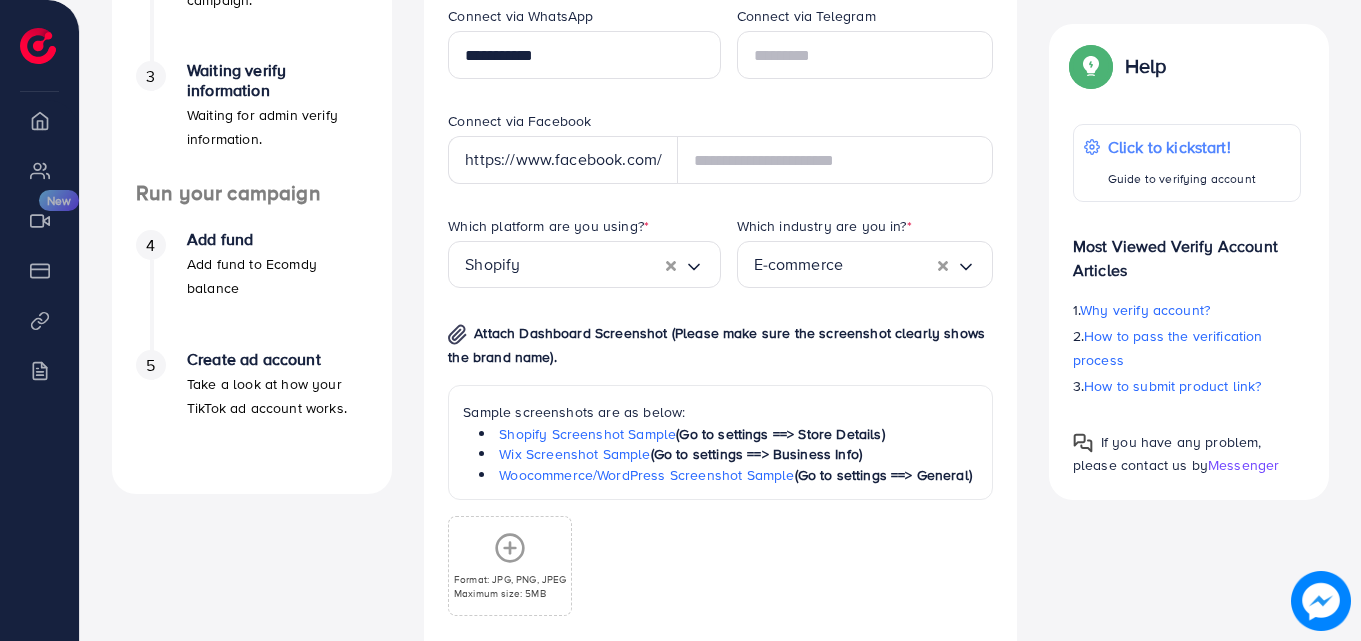 scroll, scrollTop: 700, scrollLeft: 0, axis: vertical 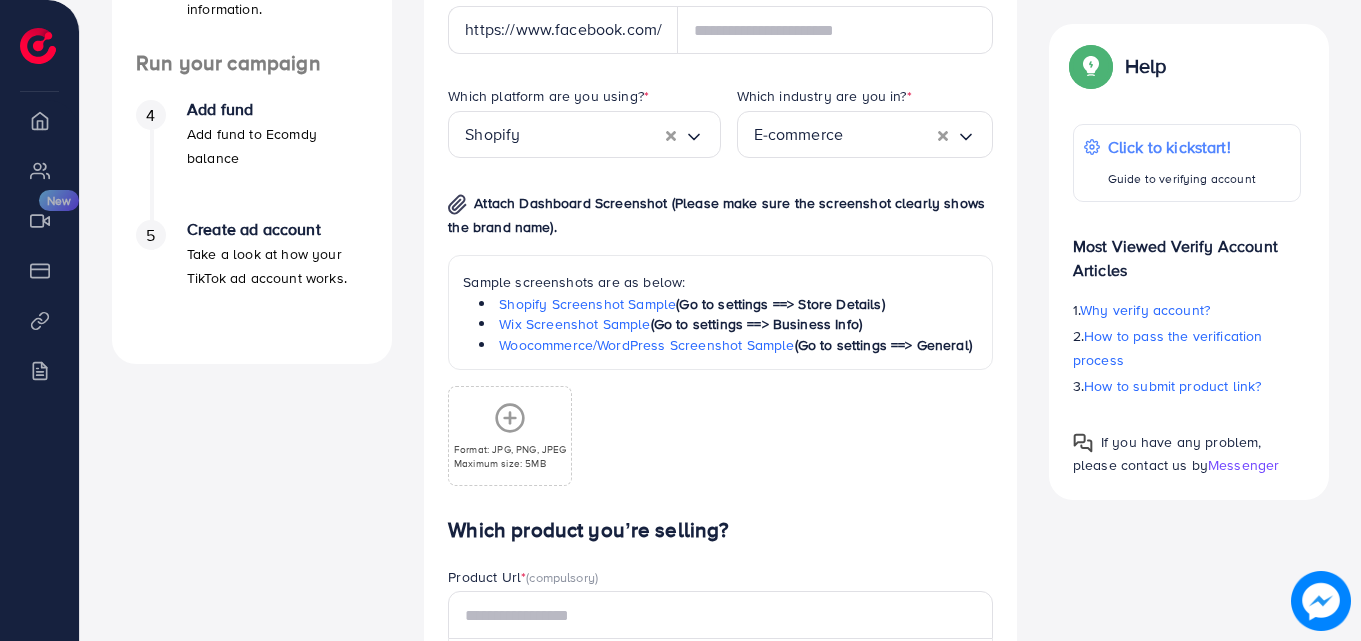 click 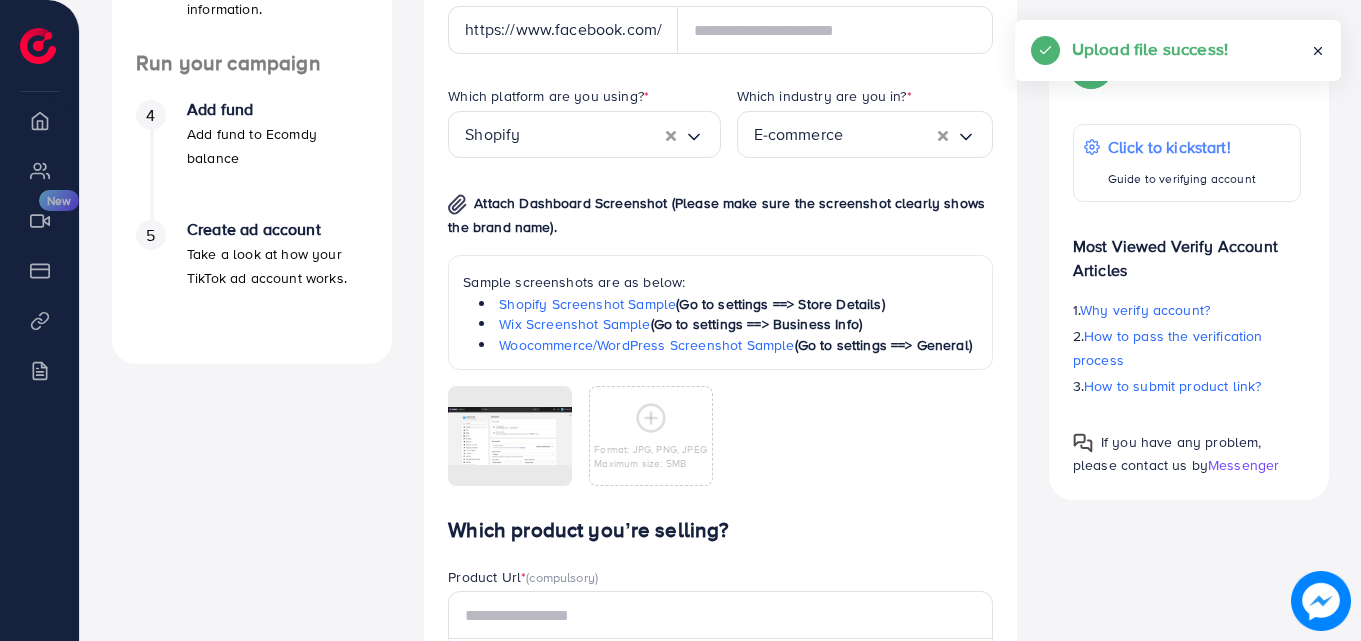 scroll, scrollTop: 1100, scrollLeft: 0, axis: vertical 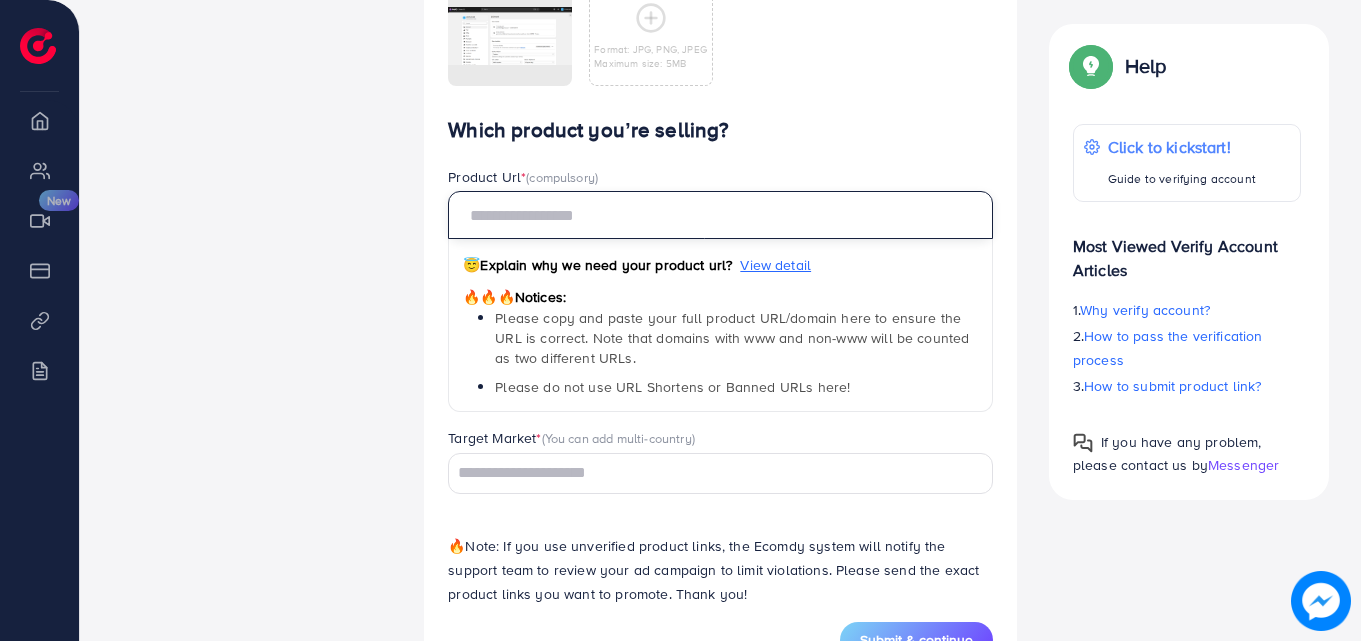 click at bounding box center (720, 215) 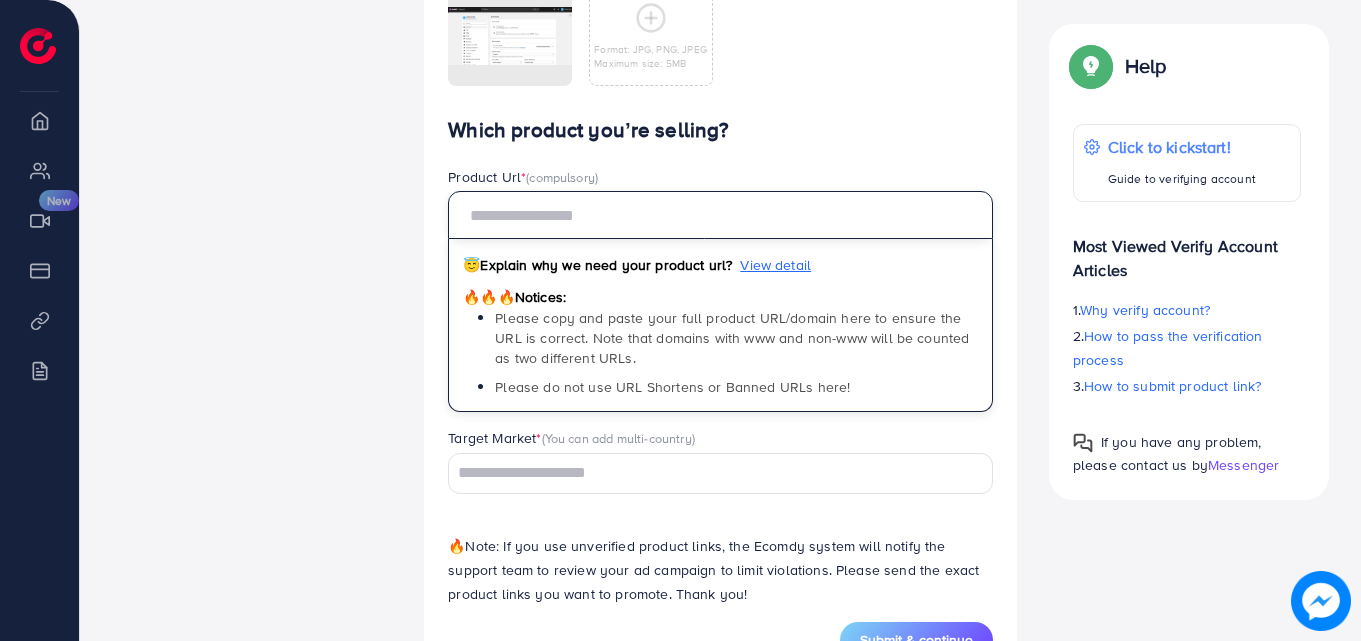 paste on "**********" 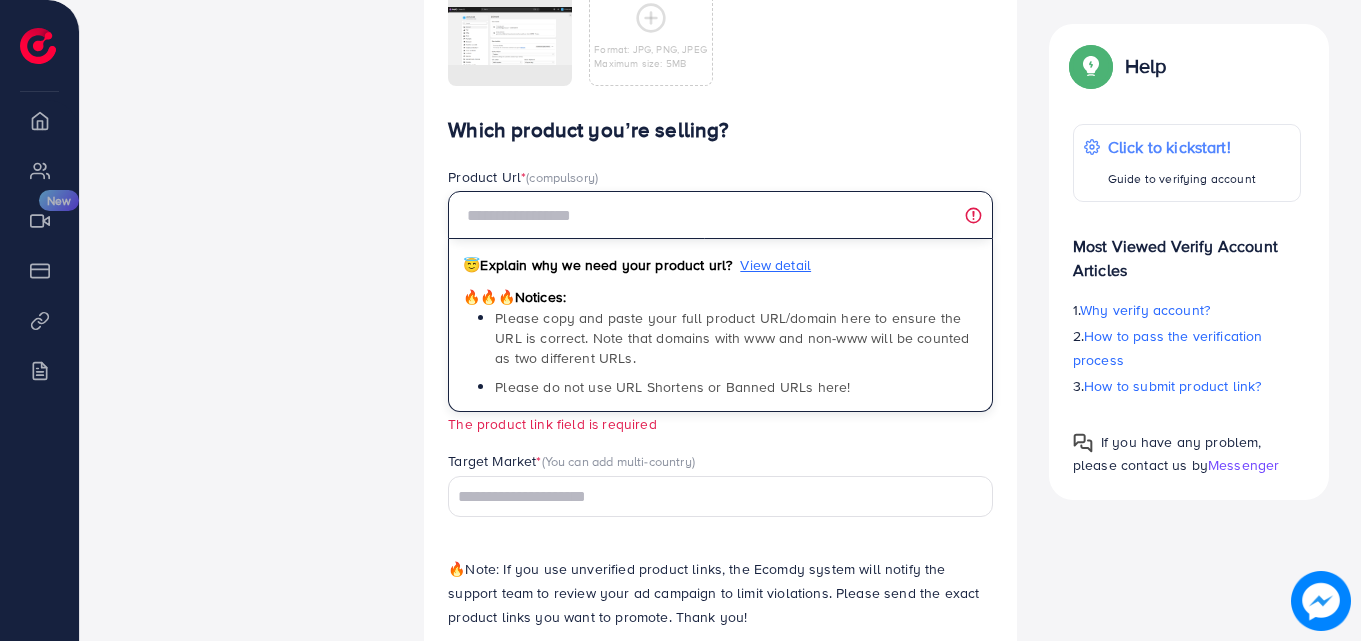 paste on "**********" 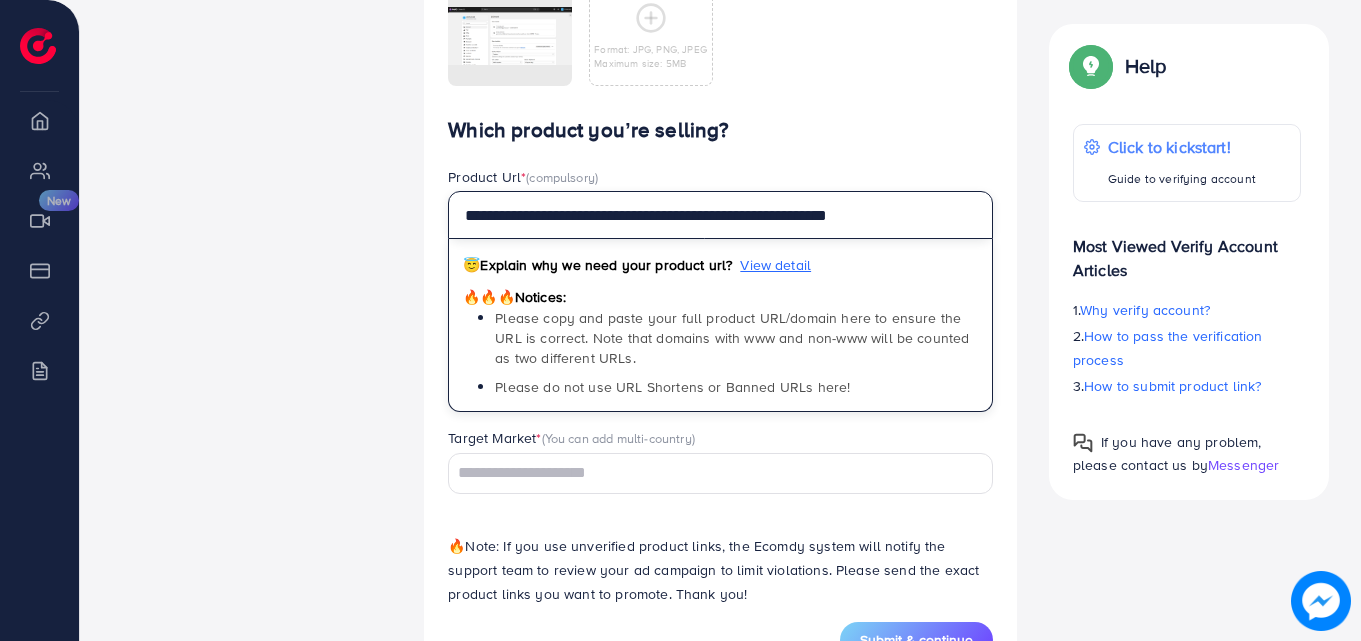 type on "**********" 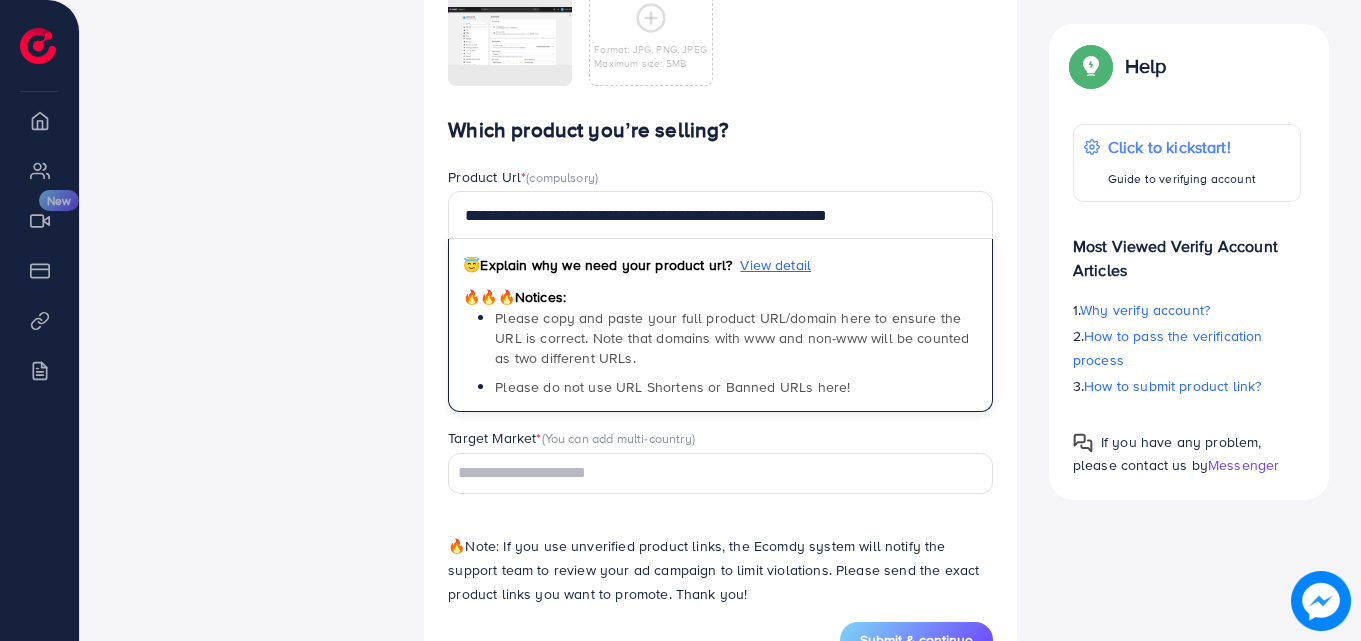 click at bounding box center (709, 473) 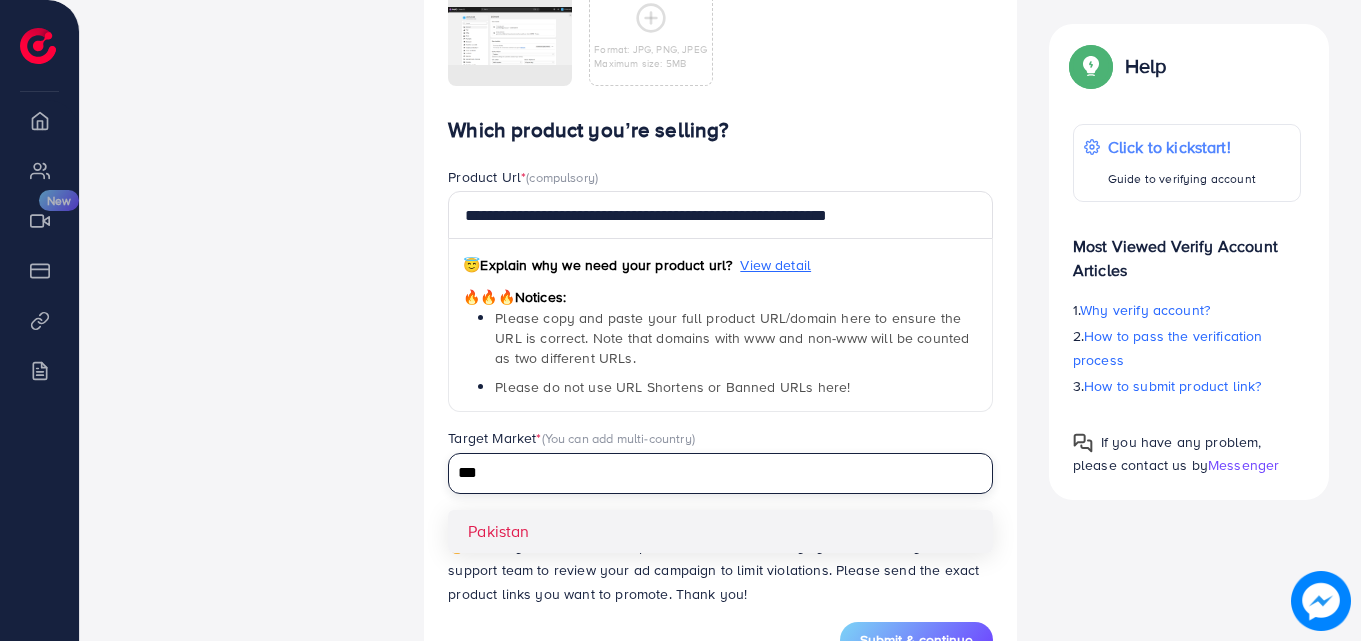 type on "***" 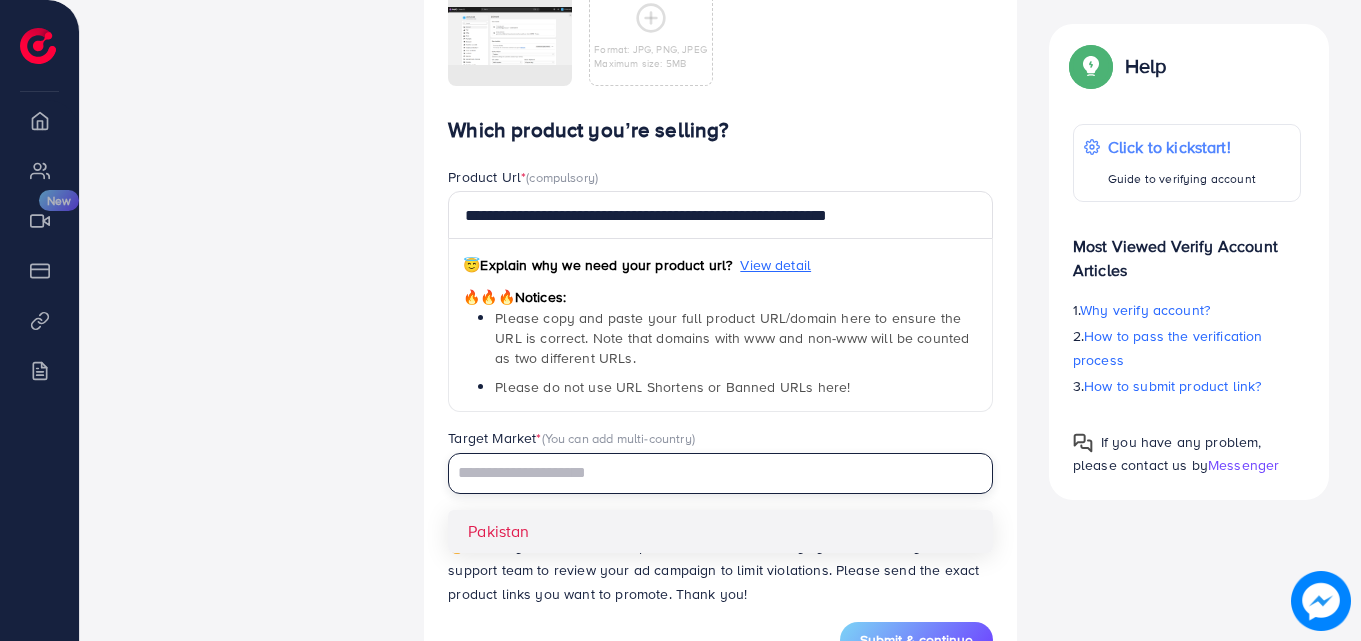 click on "**********" at bounding box center [720, 370] 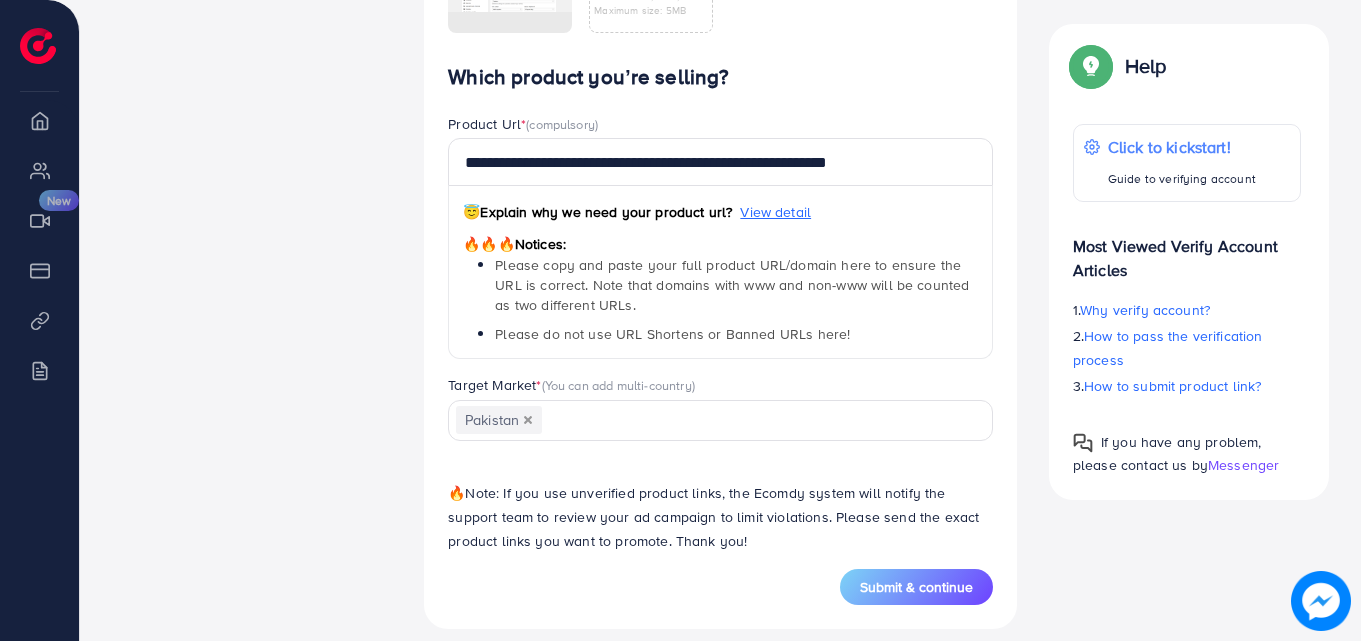 scroll, scrollTop: 1173, scrollLeft: 0, axis: vertical 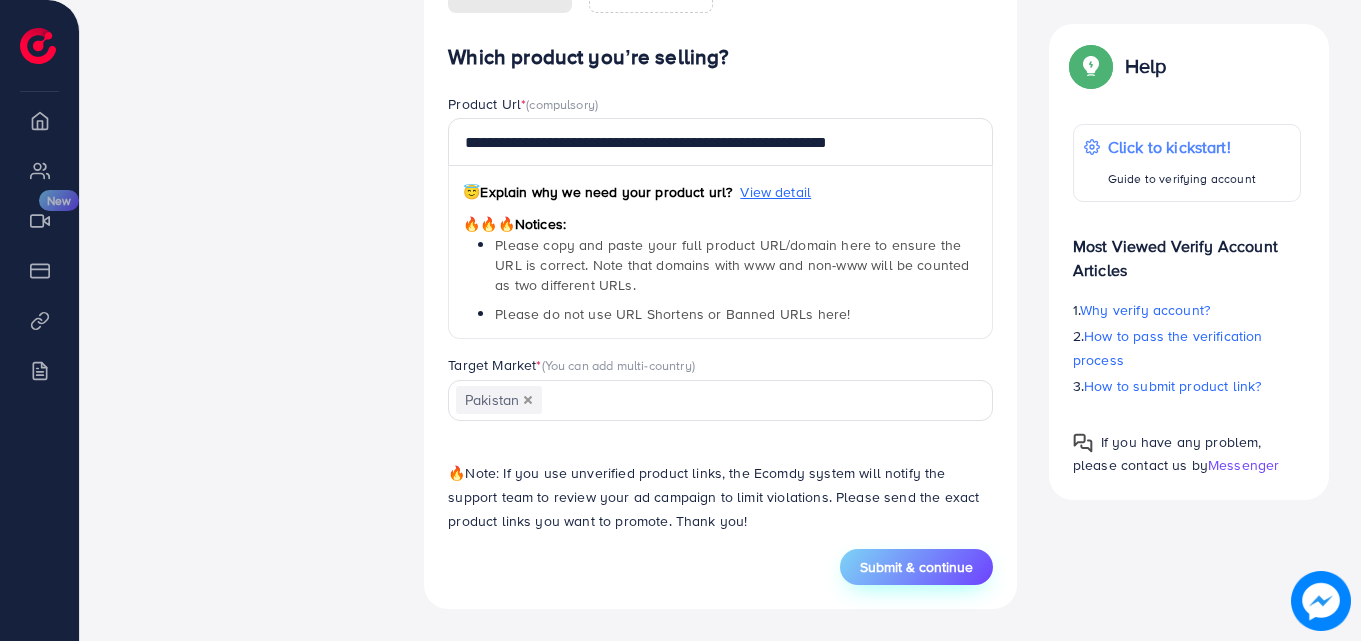 click on "Submit & continue" at bounding box center [916, 567] 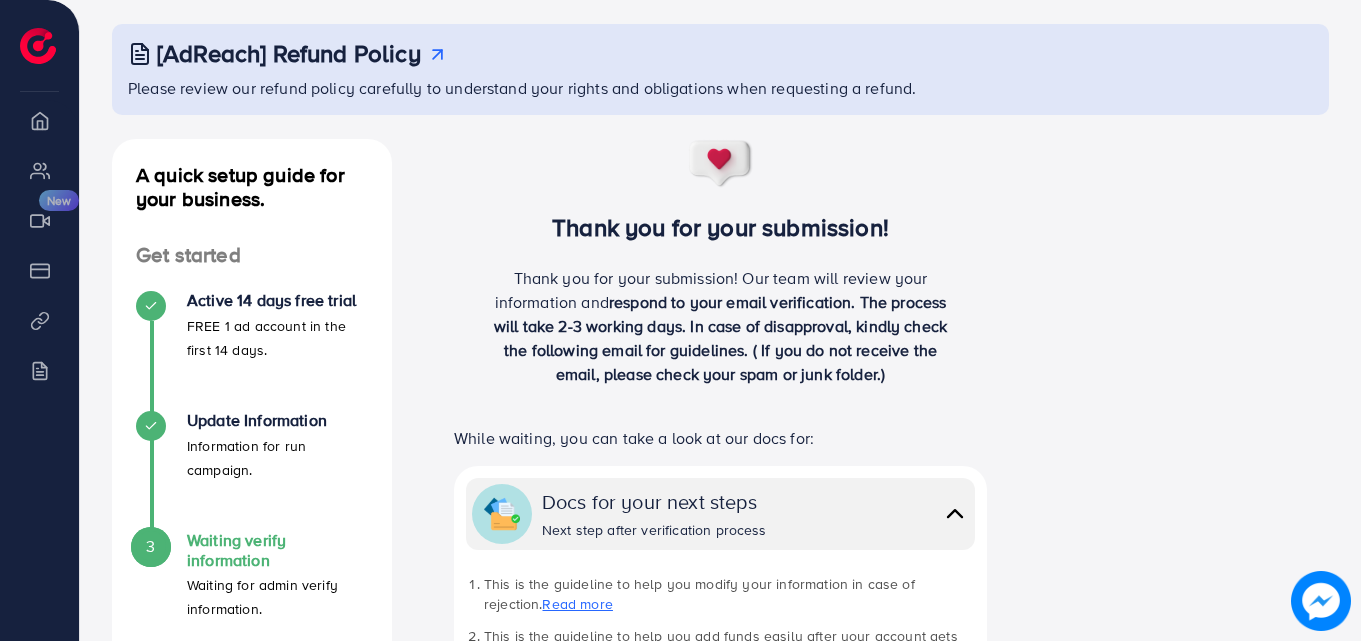 scroll, scrollTop: 0, scrollLeft: 0, axis: both 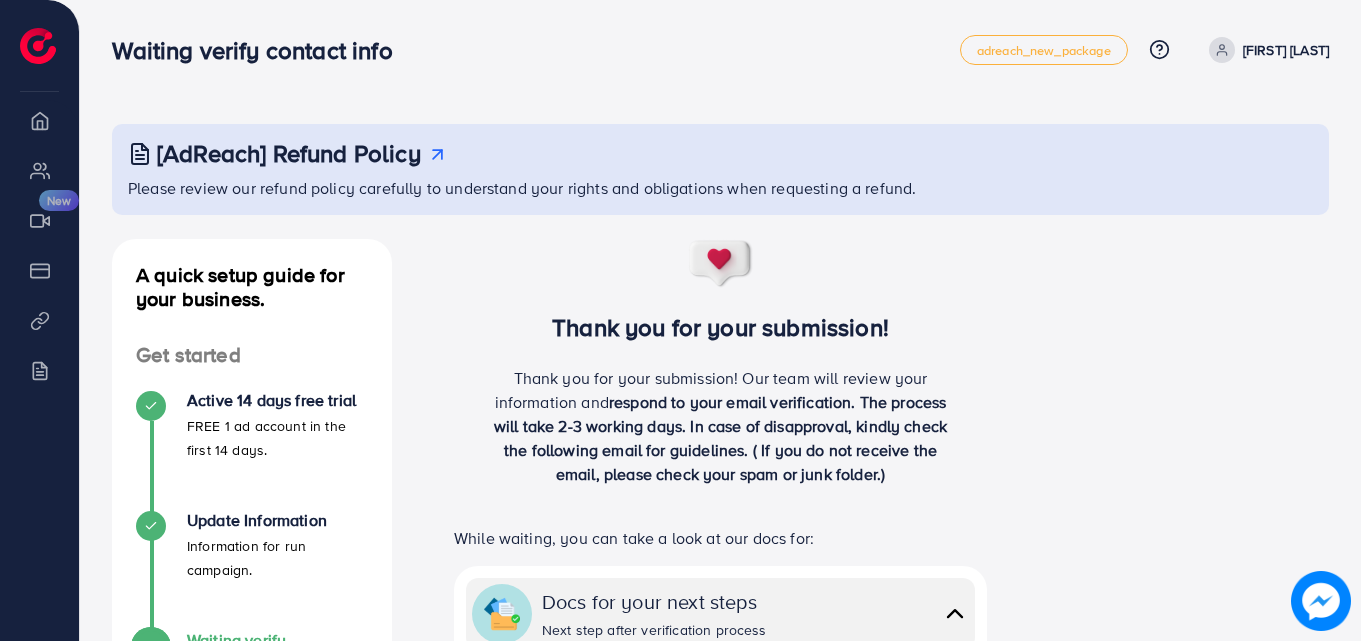 click on "Waiting verify contact info   adreach_new_package  Help Center Contact Support Plans and Pricing Term and policy About Us  [FIRST] [LAST]  Log out" at bounding box center [720, 50] 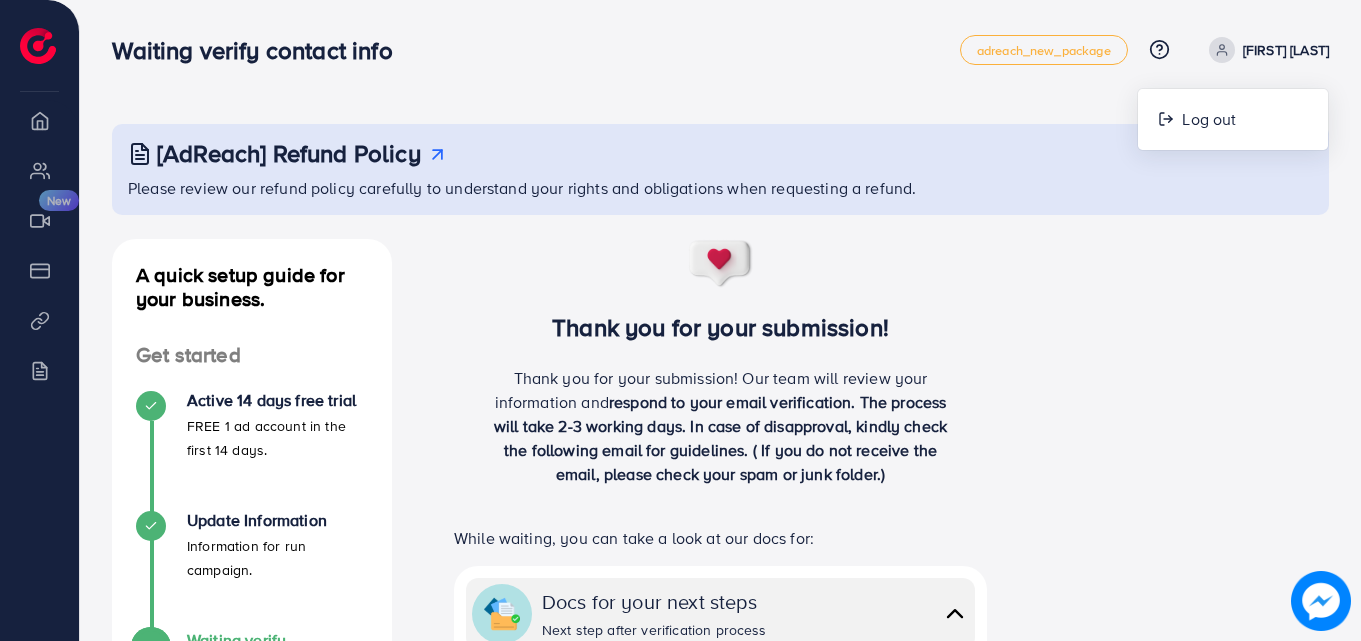 click on "Thank you for your submission!   Thank you for your submission! Our team will review your information and  respond to your email verification. The process will take 2-3 working days. In case of disapproval, kindly check the following email for guidelines. ( If you do not receive the email, please check your spam or junk folder.)   While waiting, you can take a look at our docs for:   Docs for your next steps   Next step after verification process   This is the guideline to help you modify your information in case of rejection.   Read more   This is the guideline to help you add funds easily after your account gets approval.   Read more   This is the guideline to help you create an ad account after adding funds.   Read more   This is important to note with our service and TikTok ads.   Read more   Our document center   Learn how to use Ecomdy Media to advertise ...   Read more   TikTok business help center   Advertising on TikTok Ads Manager   Read more   If you have any problem, please contact us by" at bounding box center (720, 763) 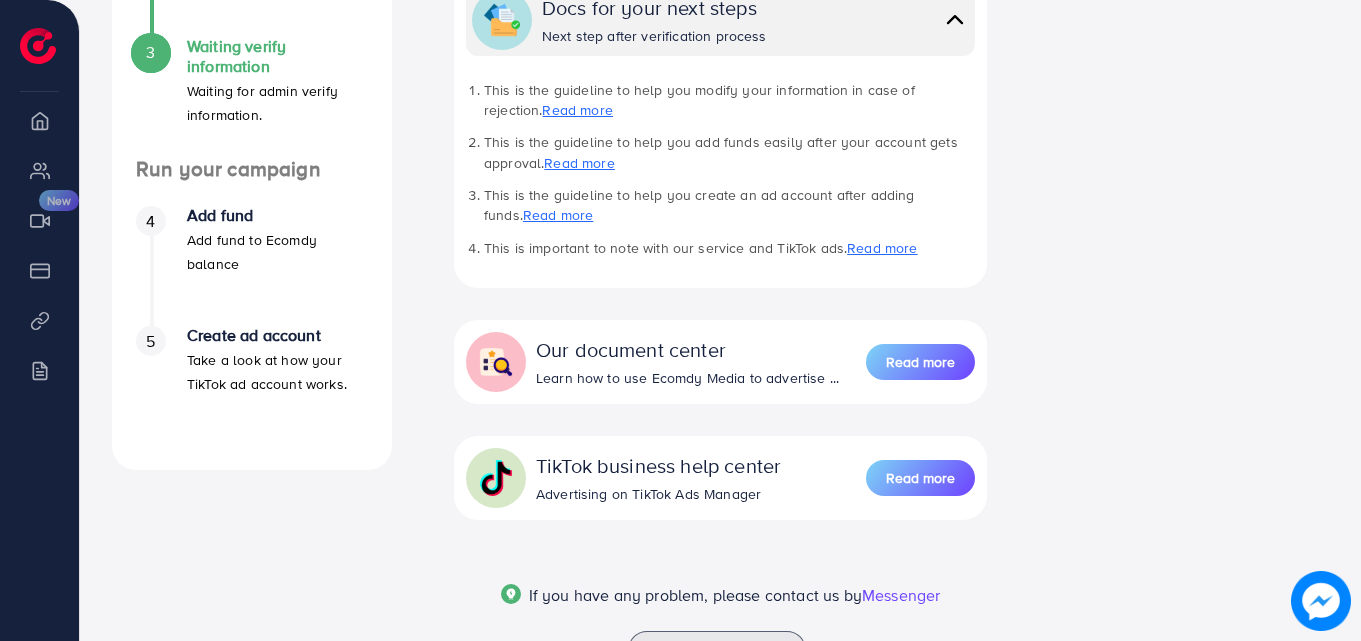 scroll, scrollTop: 478, scrollLeft: 0, axis: vertical 